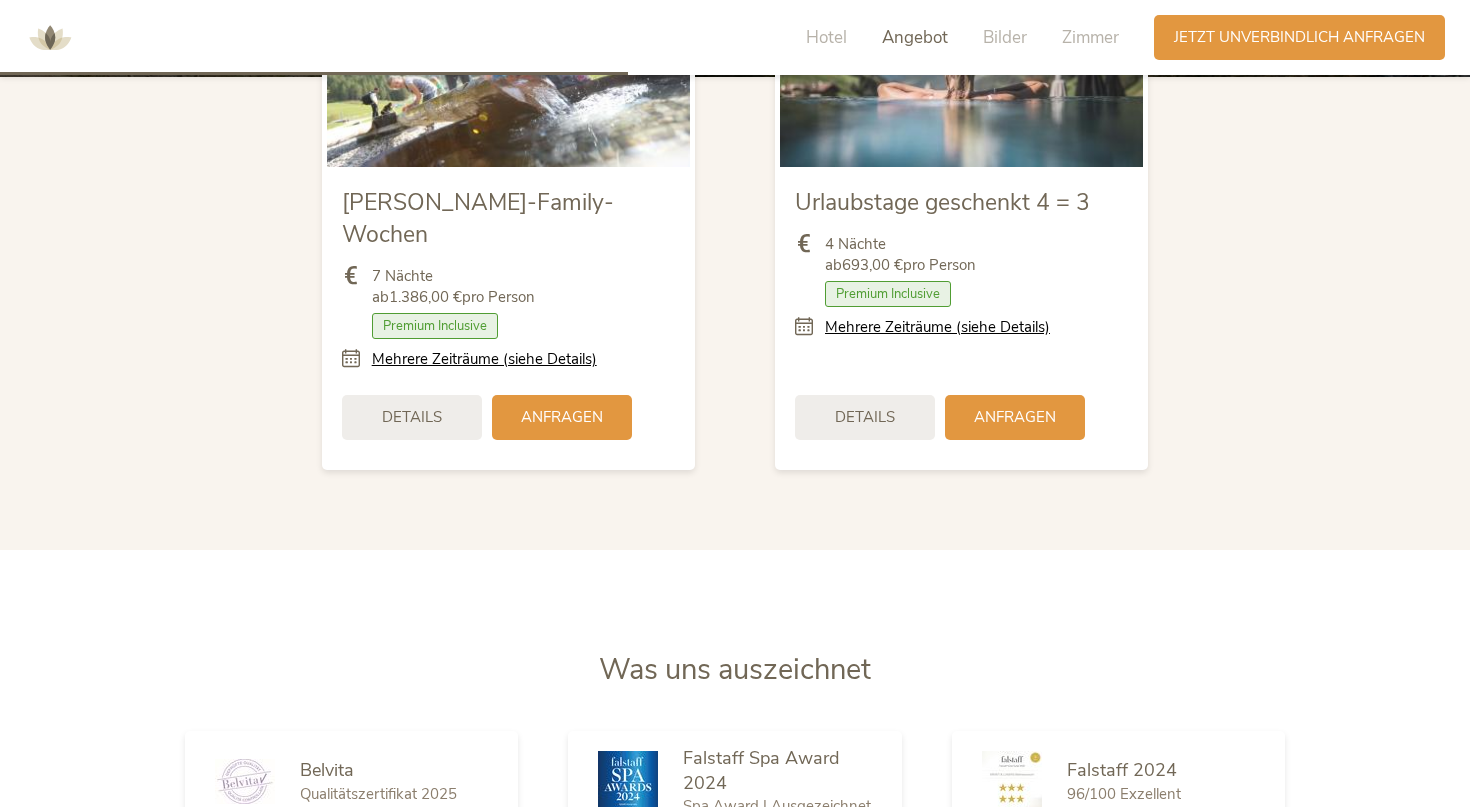 scroll, scrollTop: 2490, scrollLeft: 0, axis: vertical 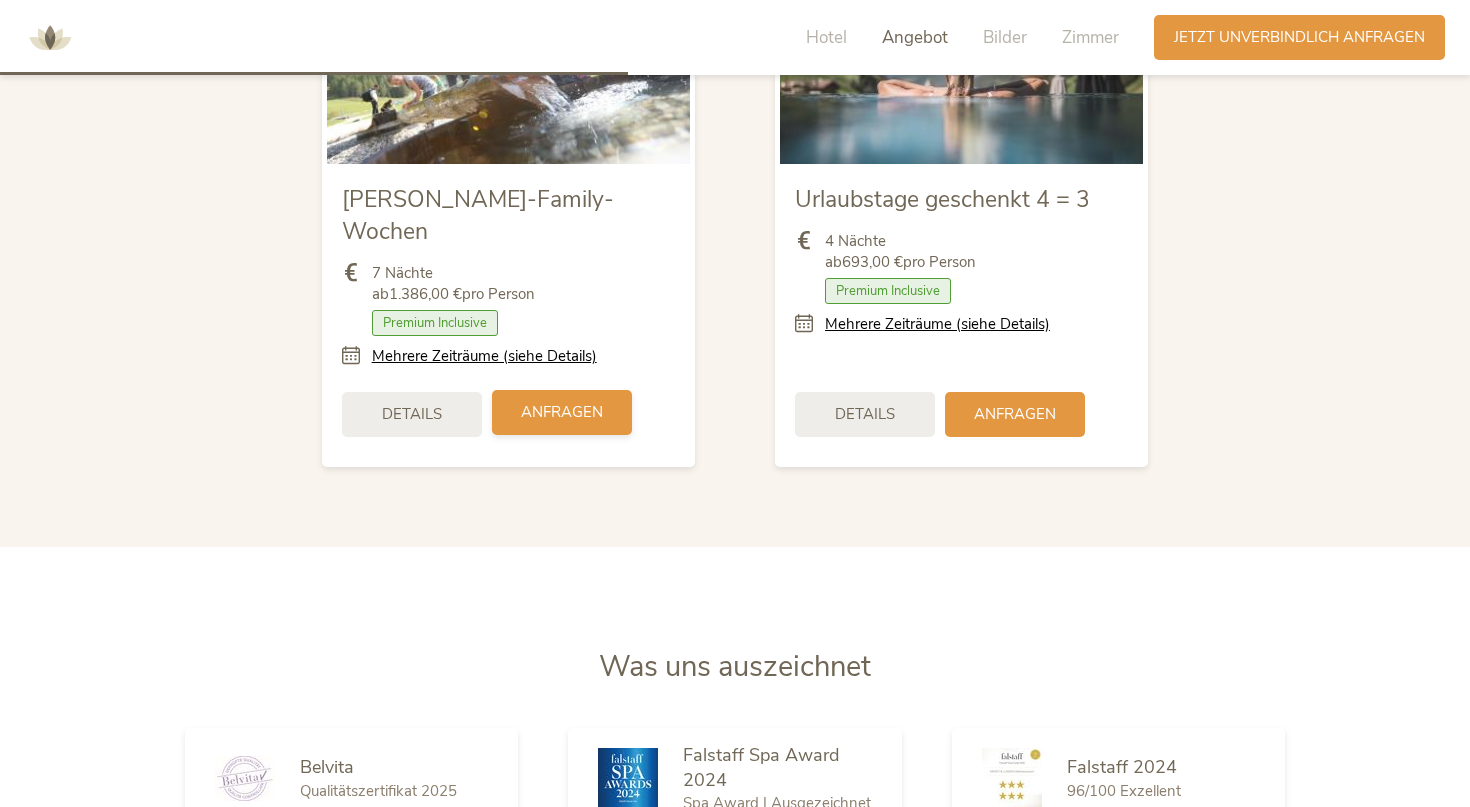 click on "Anfragen" at bounding box center (562, 412) 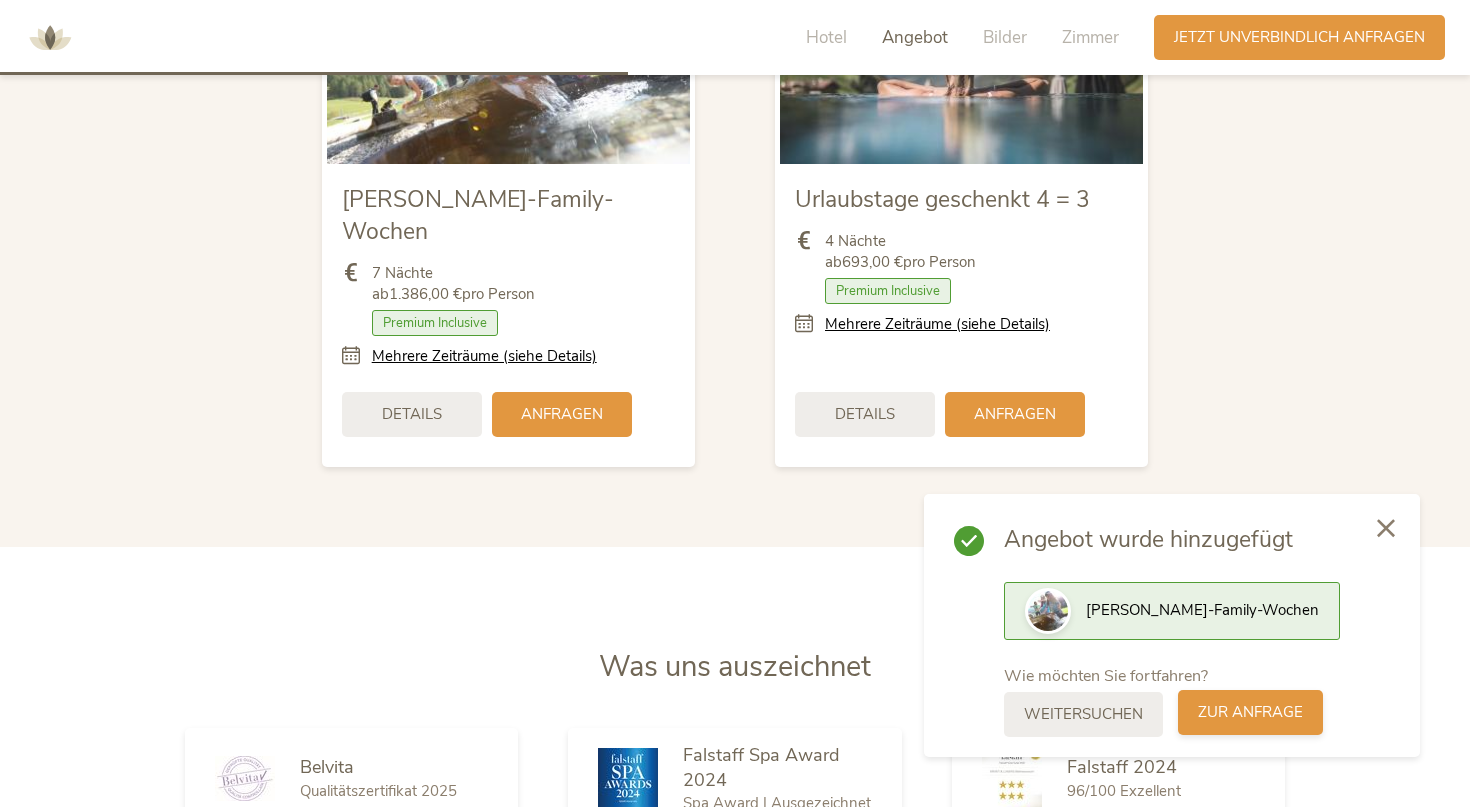 click on "zur Anfrage" at bounding box center [1250, 712] 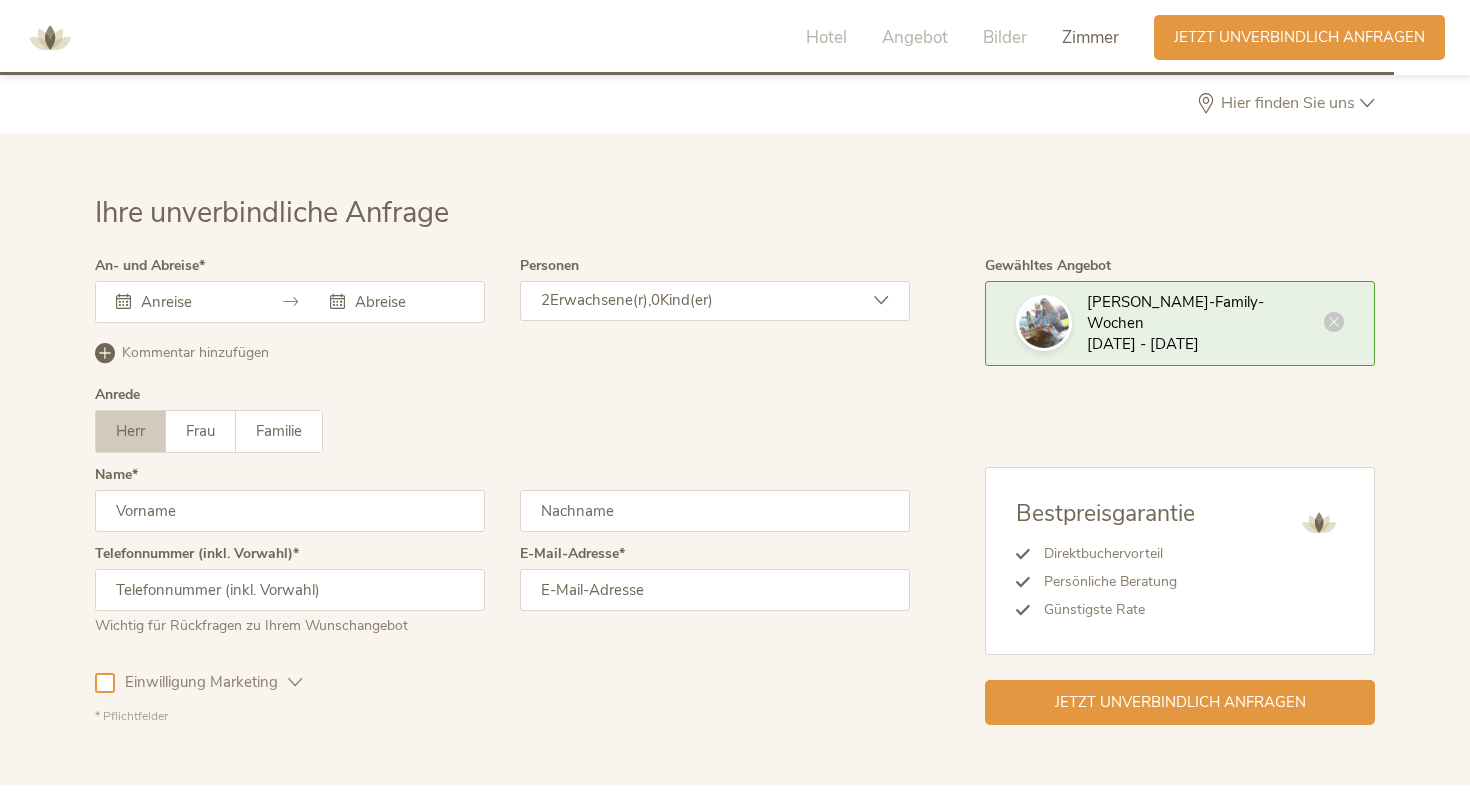 scroll, scrollTop: 5804, scrollLeft: 0, axis: vertical 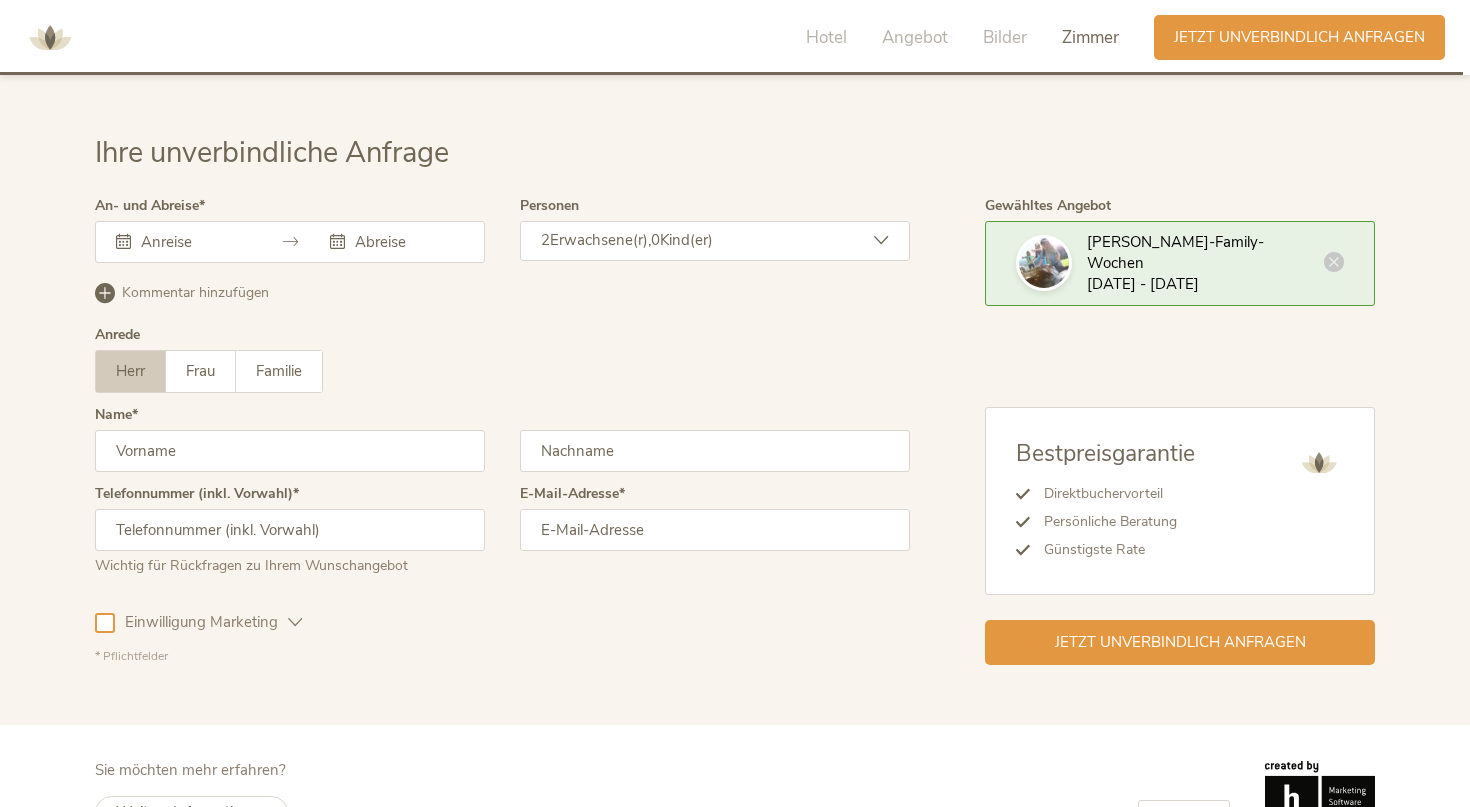 click at bounding box center (407, 242) 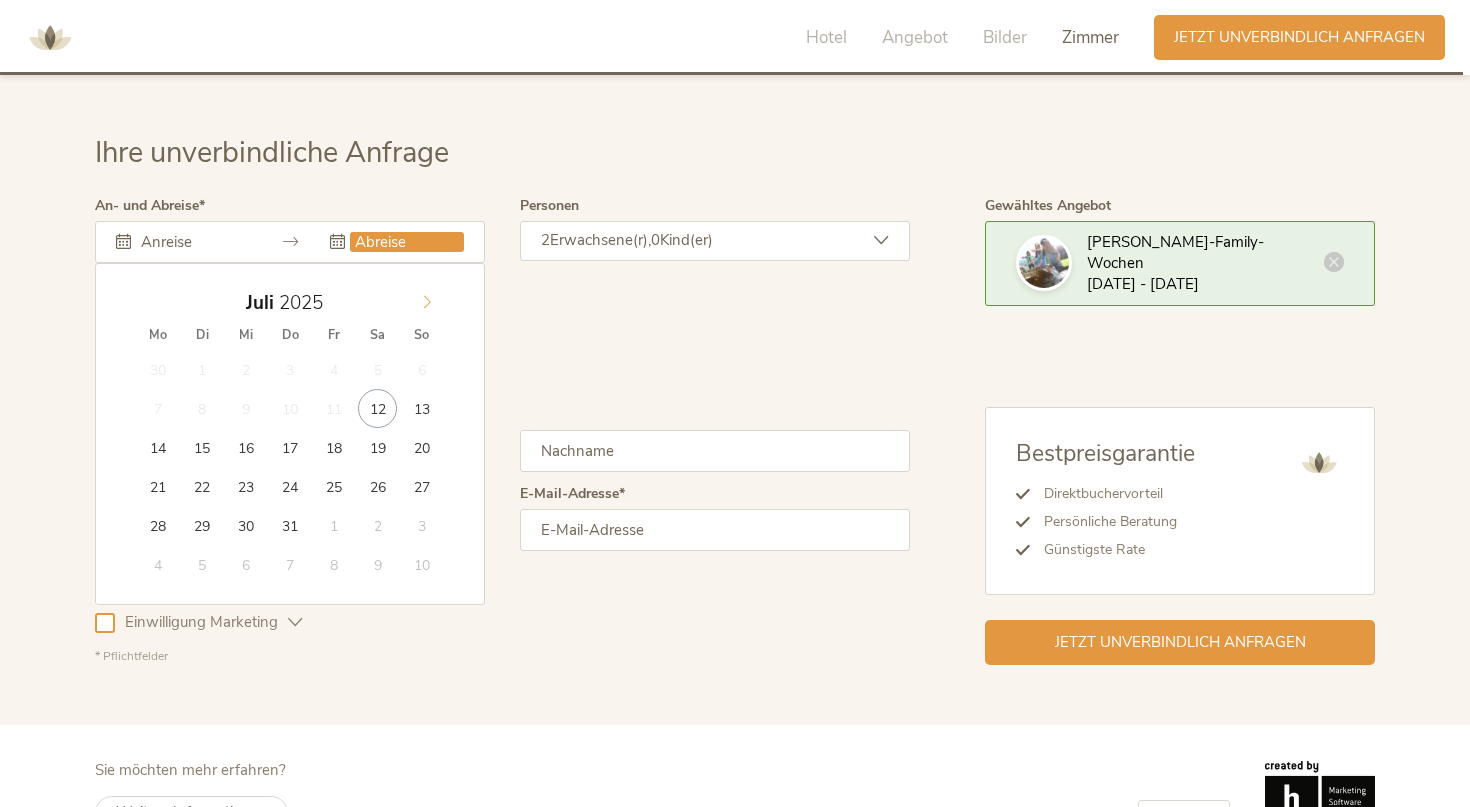 click at bounding box center [427, 298] 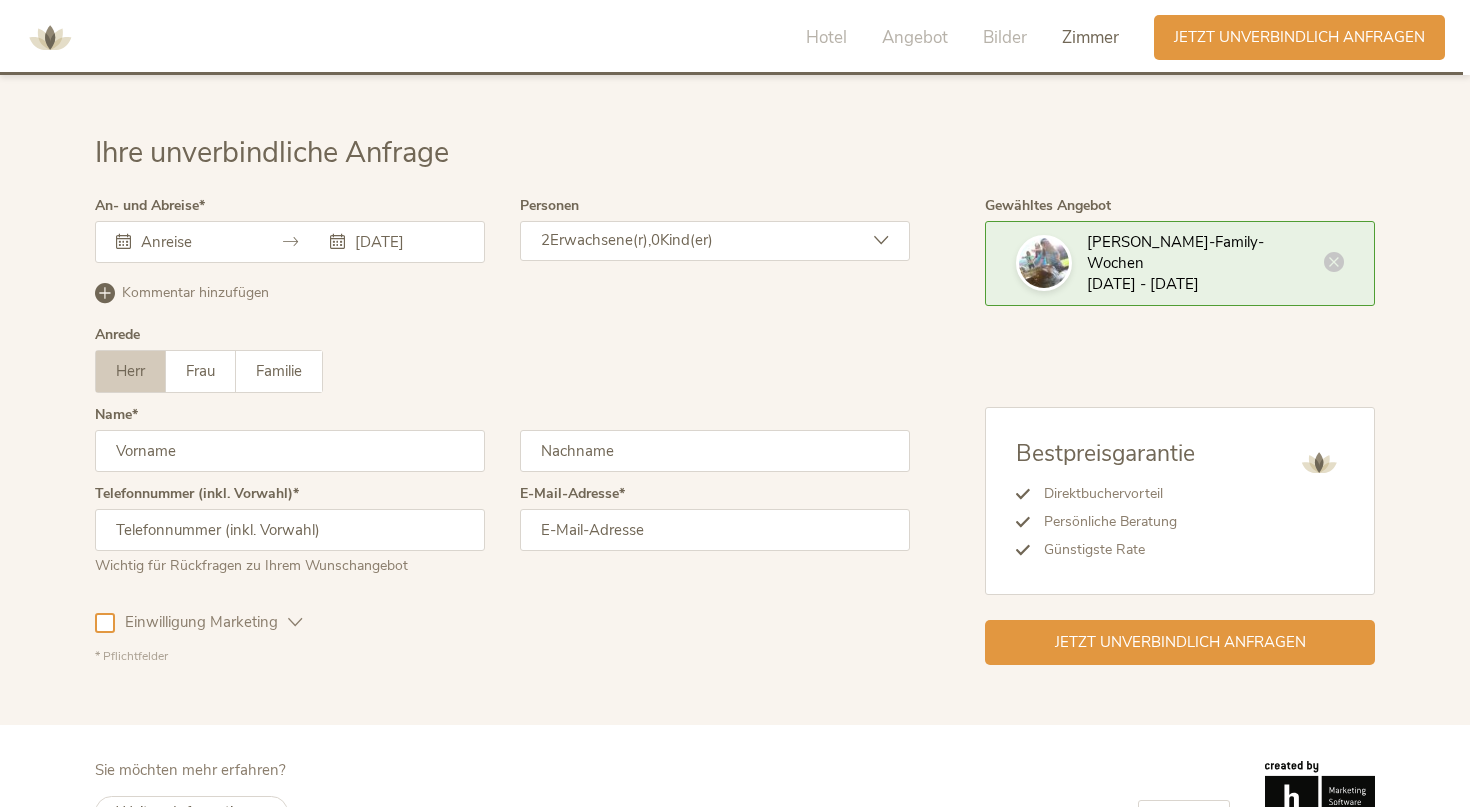 click on "[DATE]" at bounding box center [397, 242] 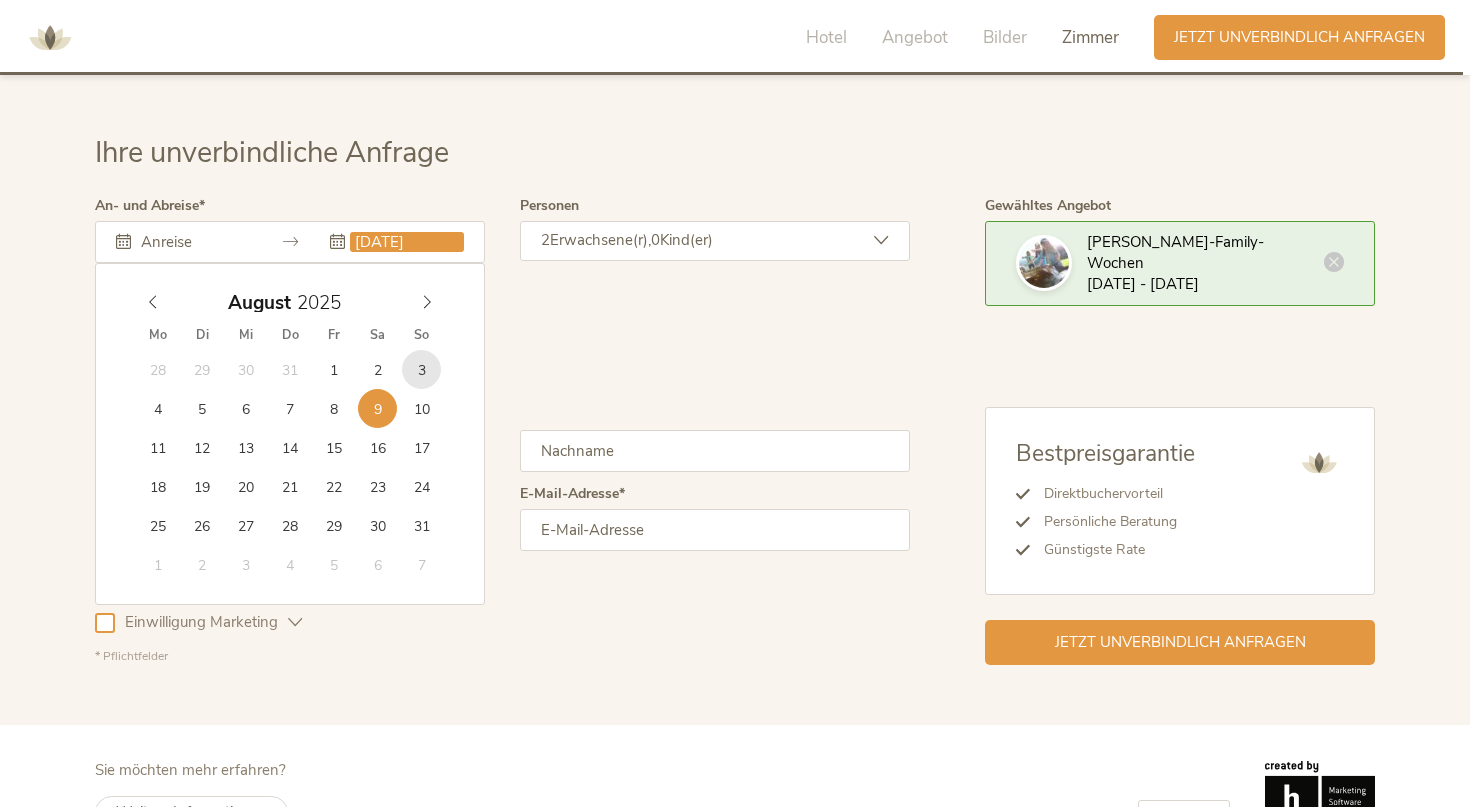 type on "[DATE]" 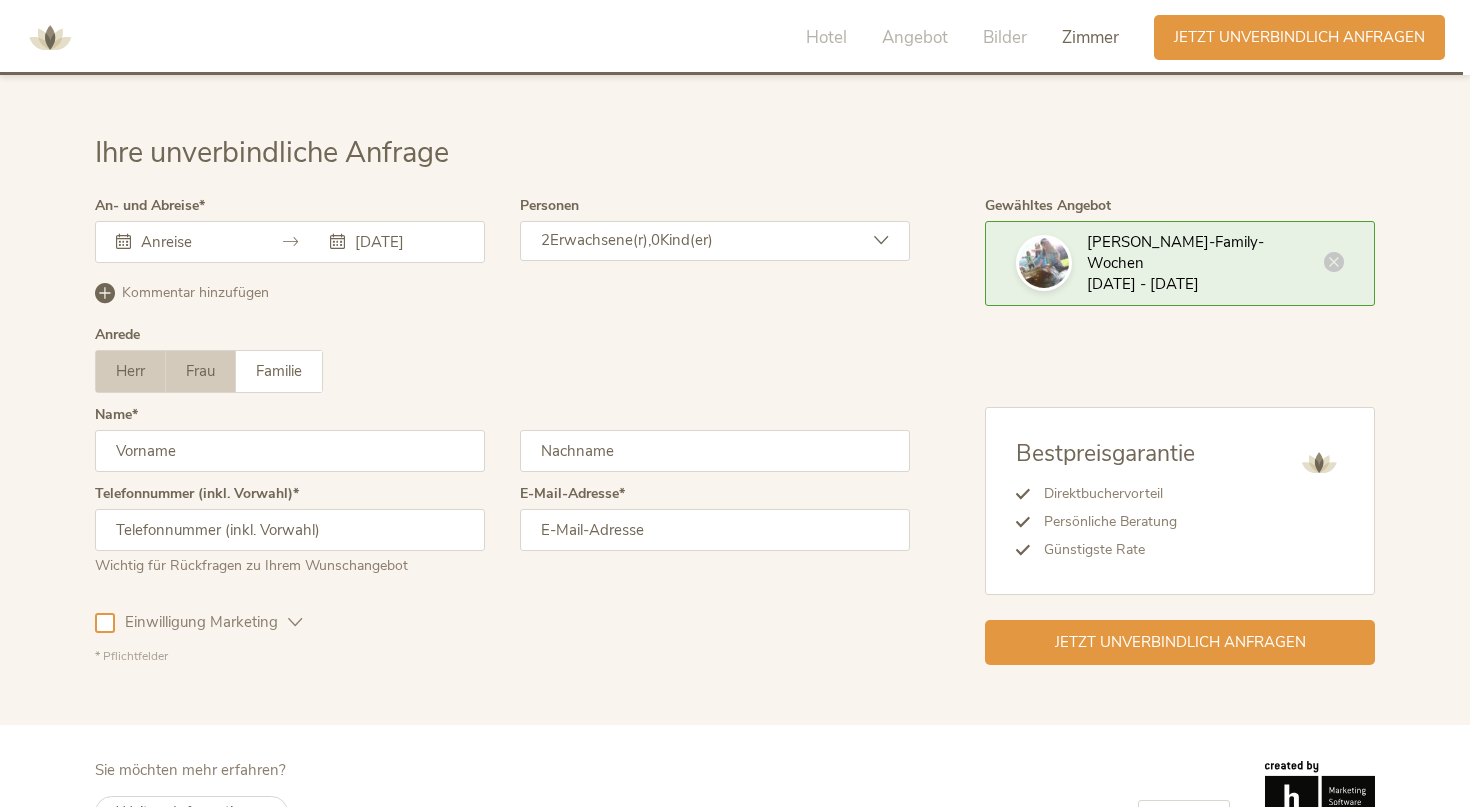 click on "Frau" at bounding box center [200, 371] 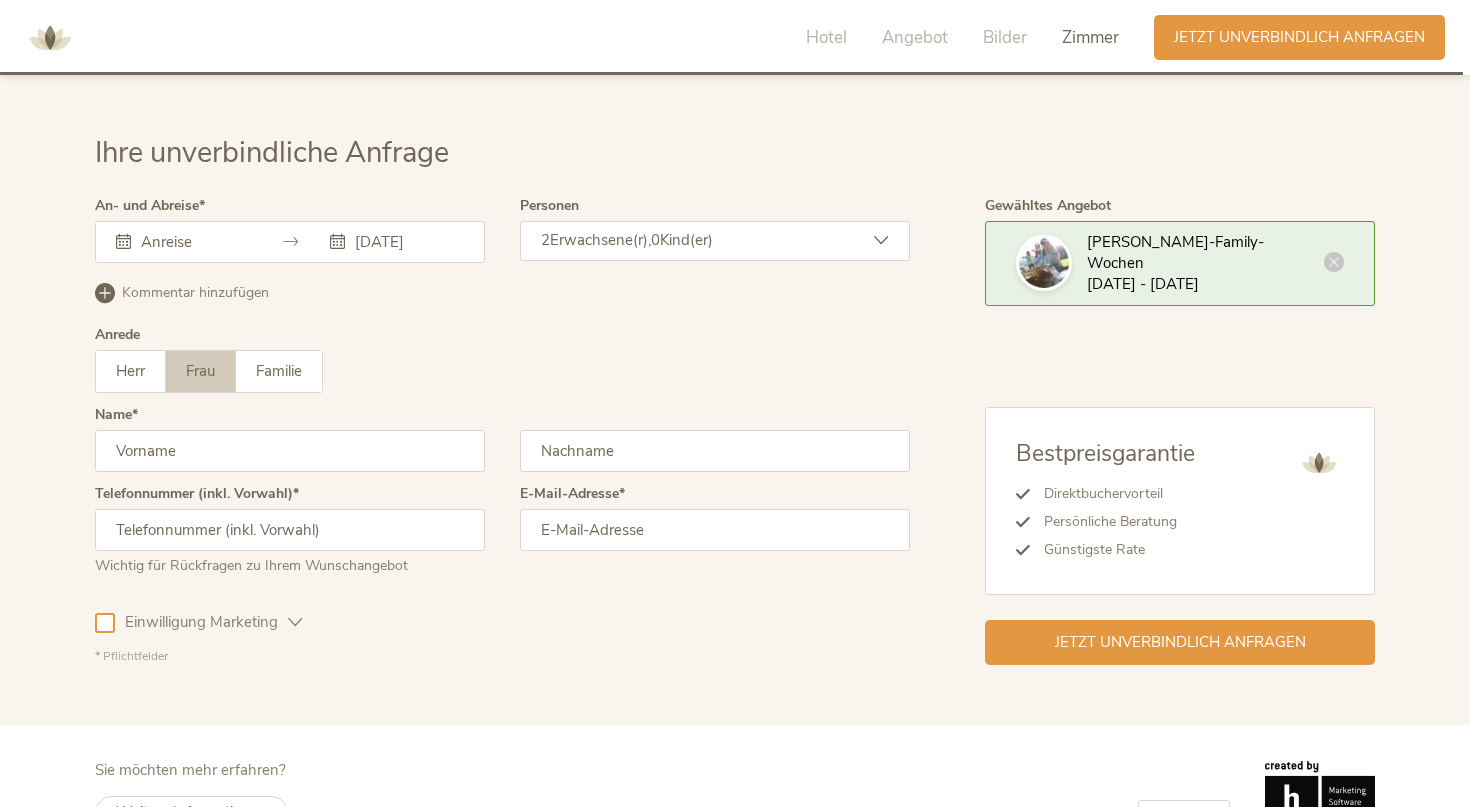 click at bounding box center (290, 451) 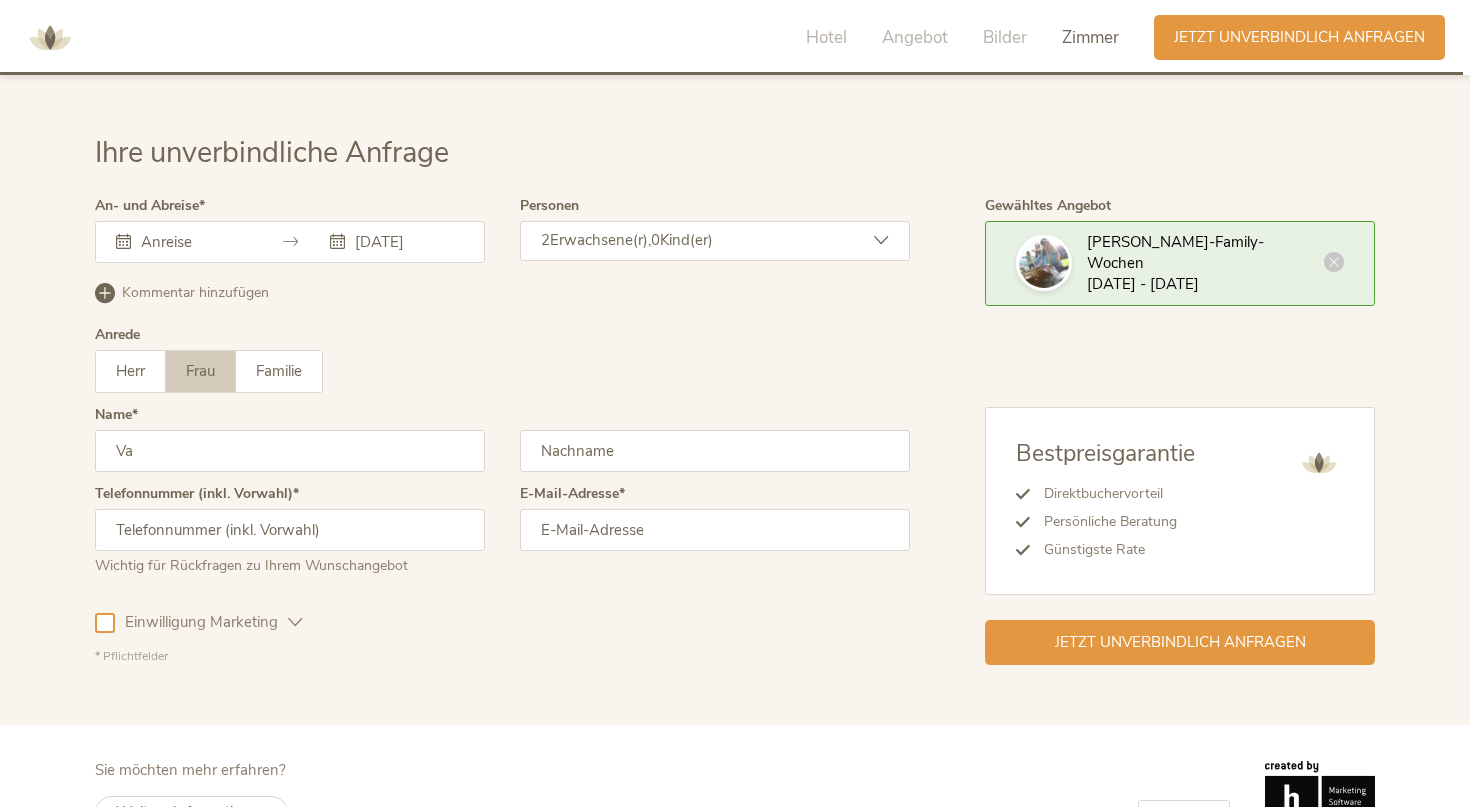 type on "Valeska" 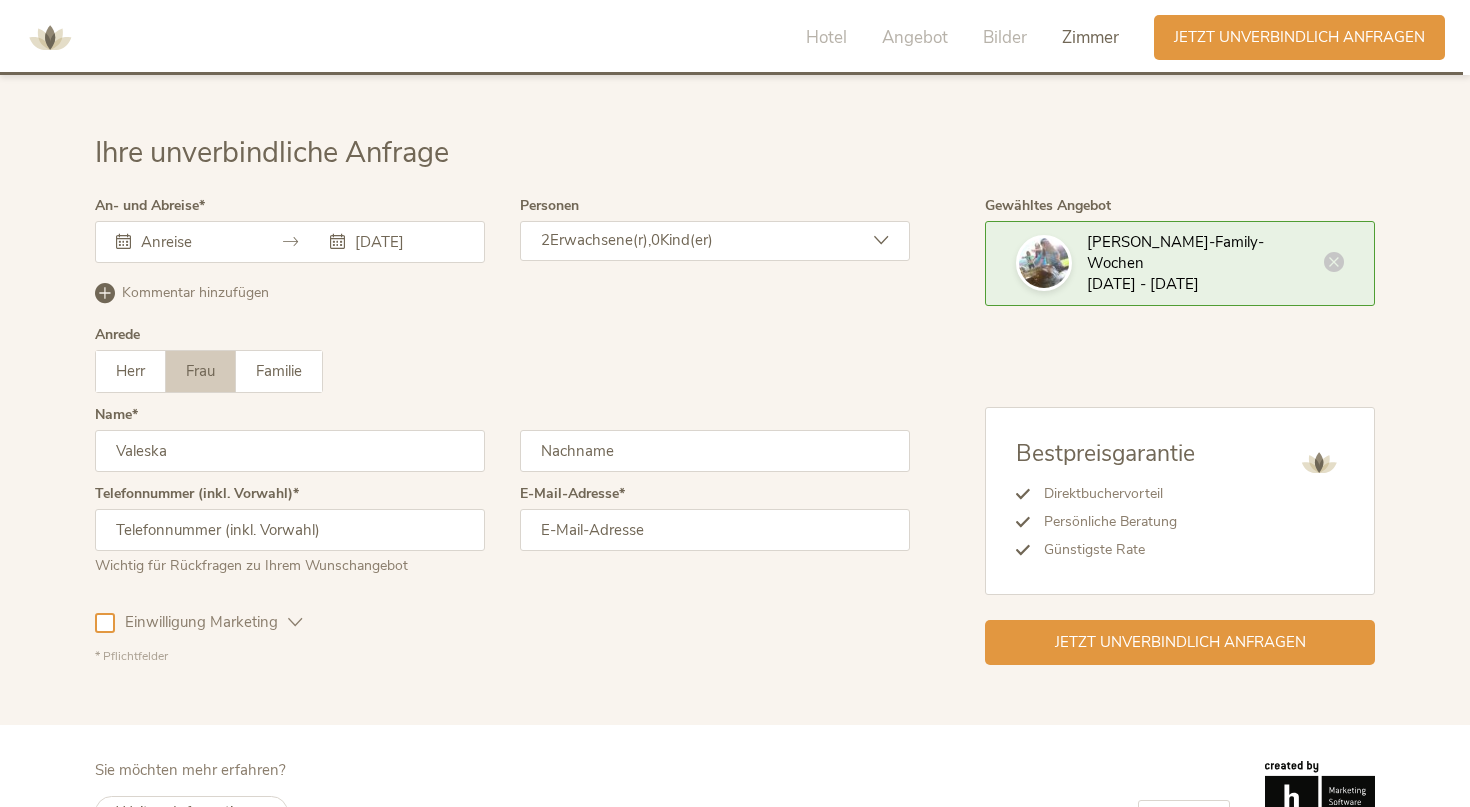 type on "Moulig" 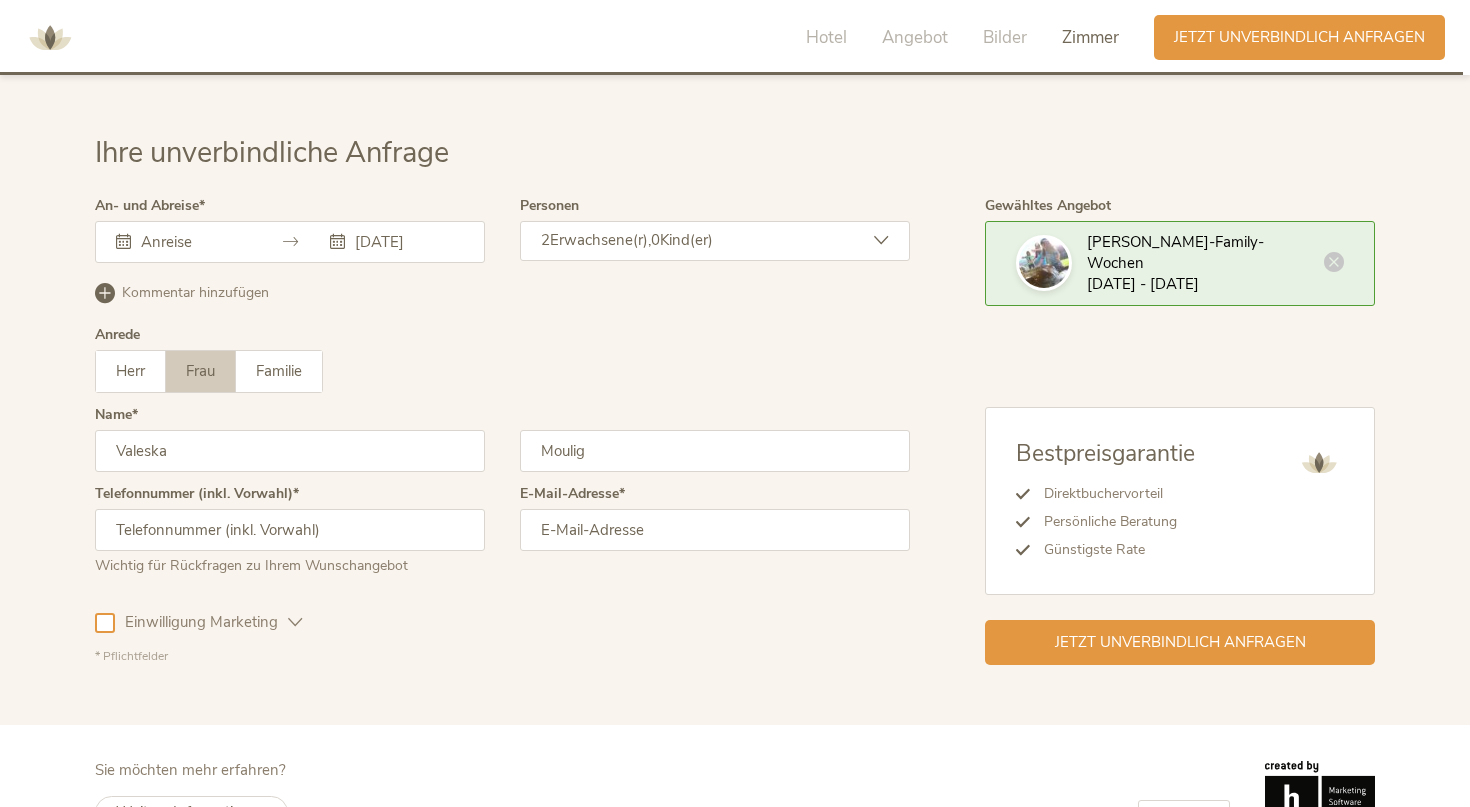 type on "[PHONE_NUMBER]" 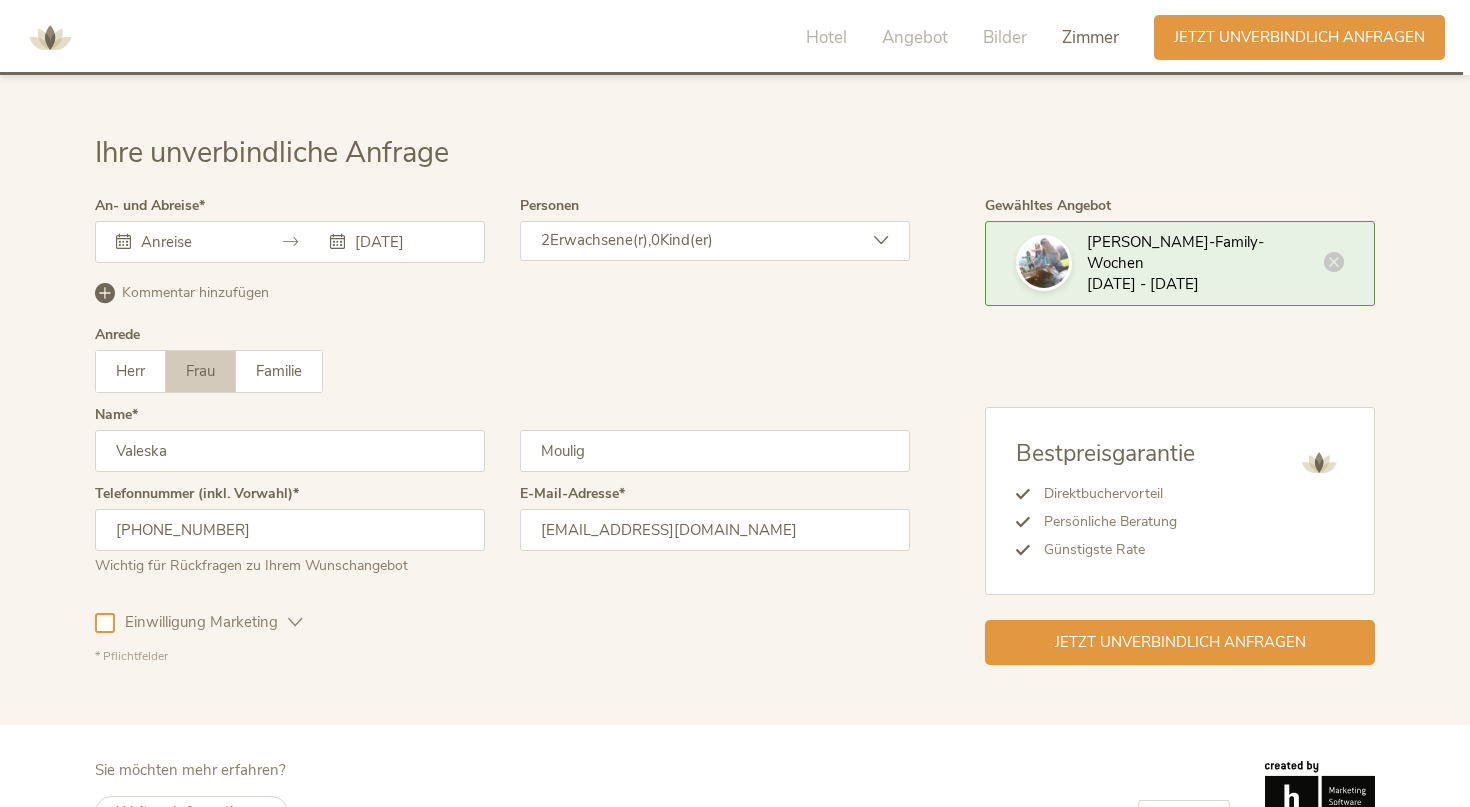 click at bounding box center [881, 240] 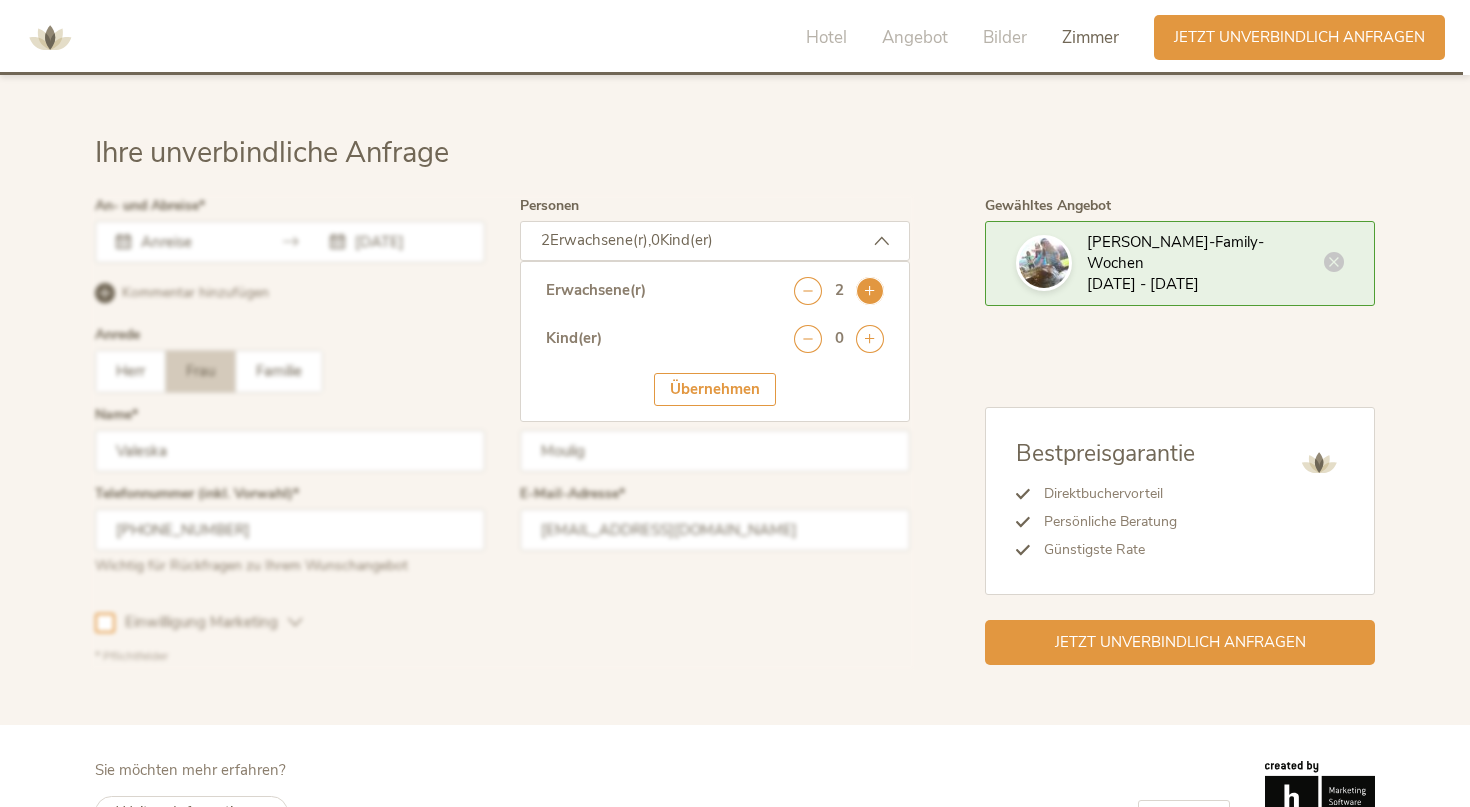 click at bounding box center [870, 291] 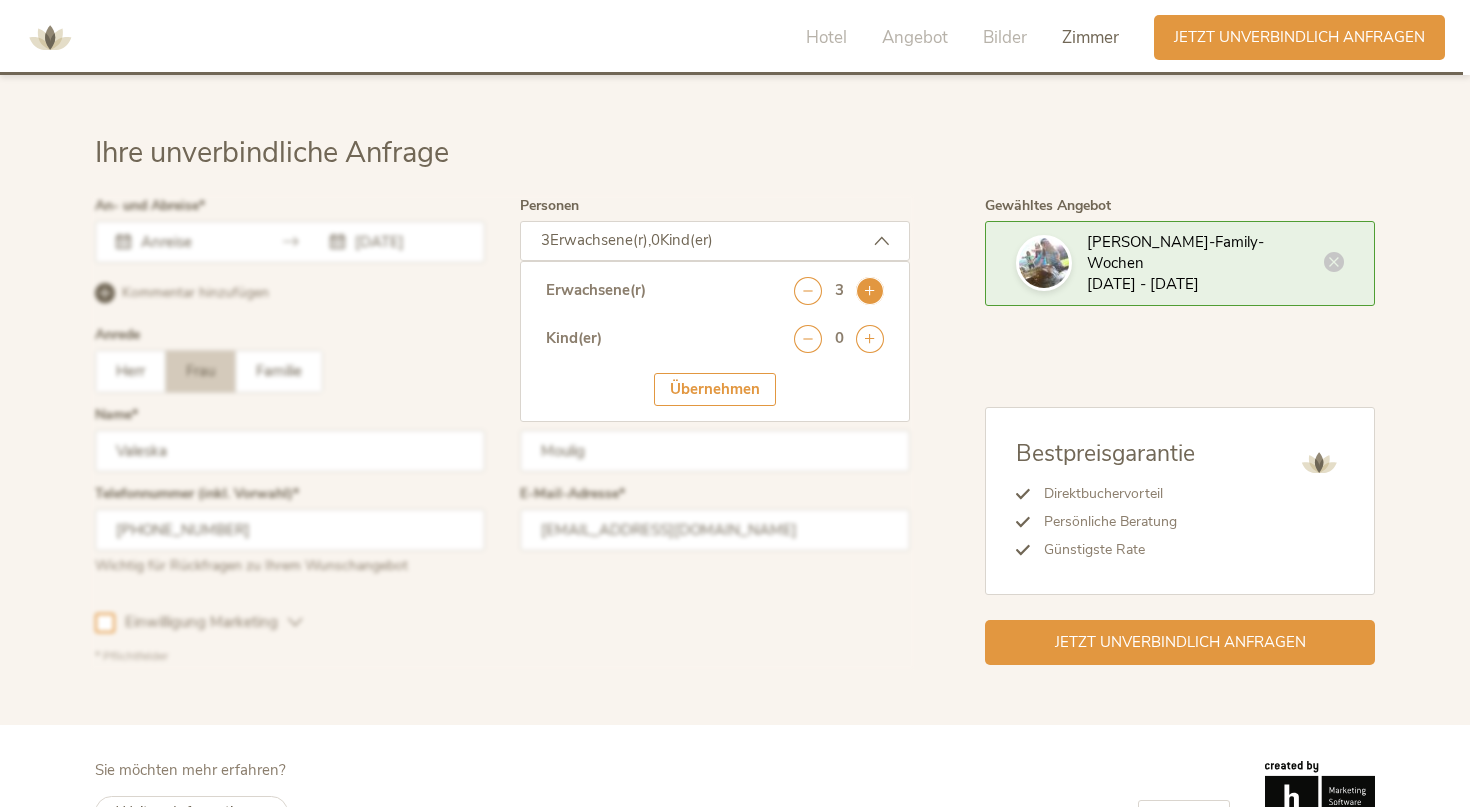 click at bounding box center [870, 291] 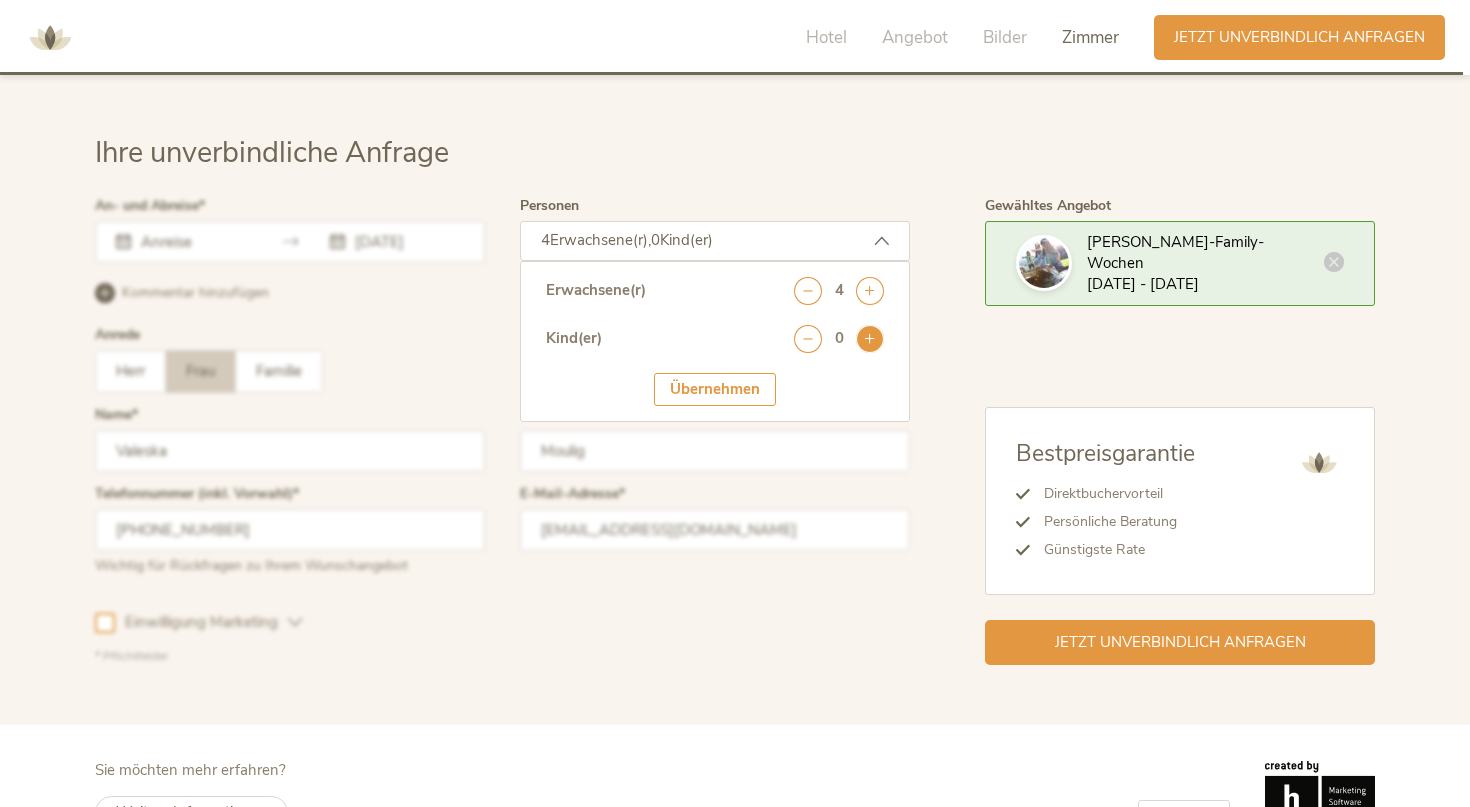 click at bounding box center [870, 339] 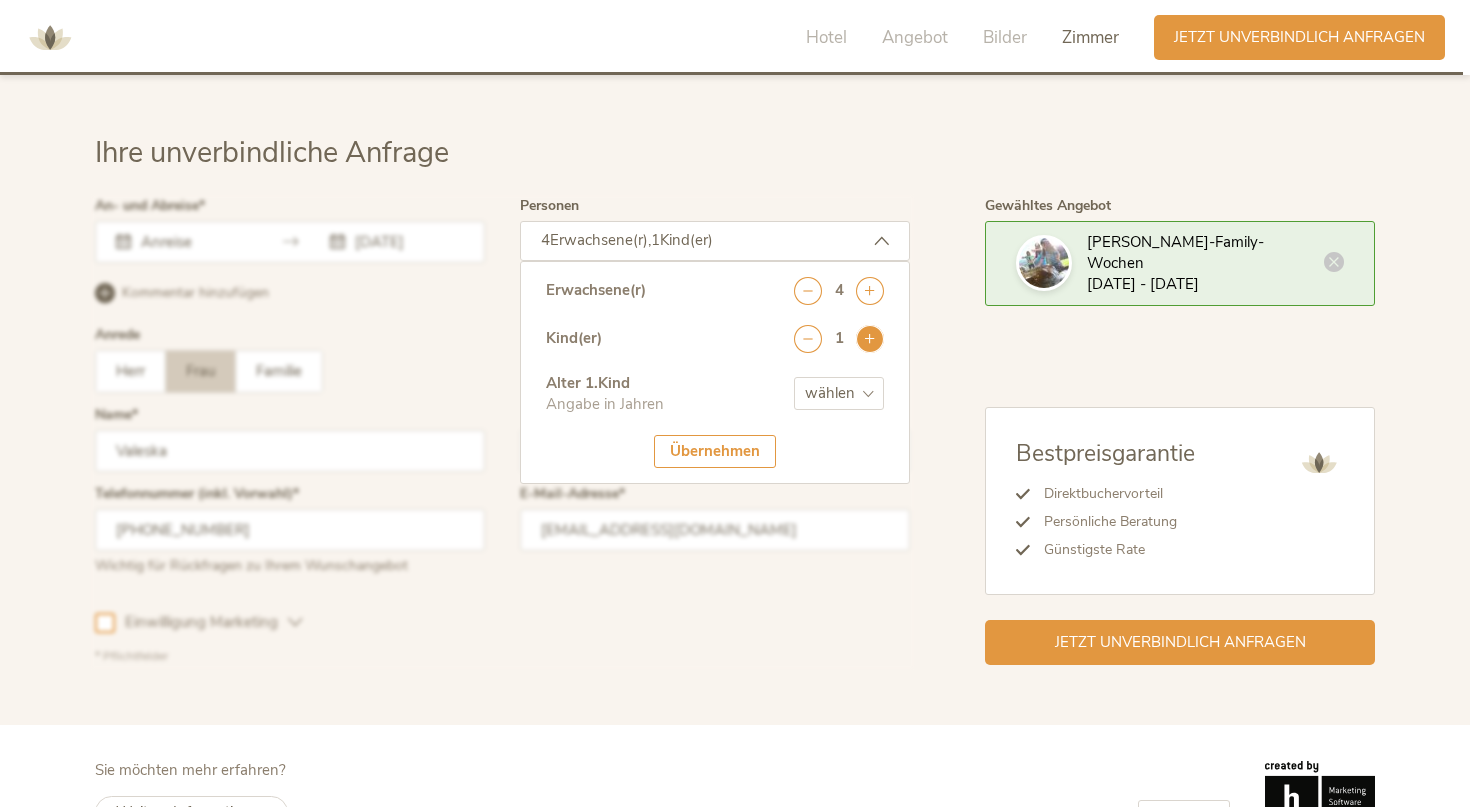click at bounding box center (870, 339) 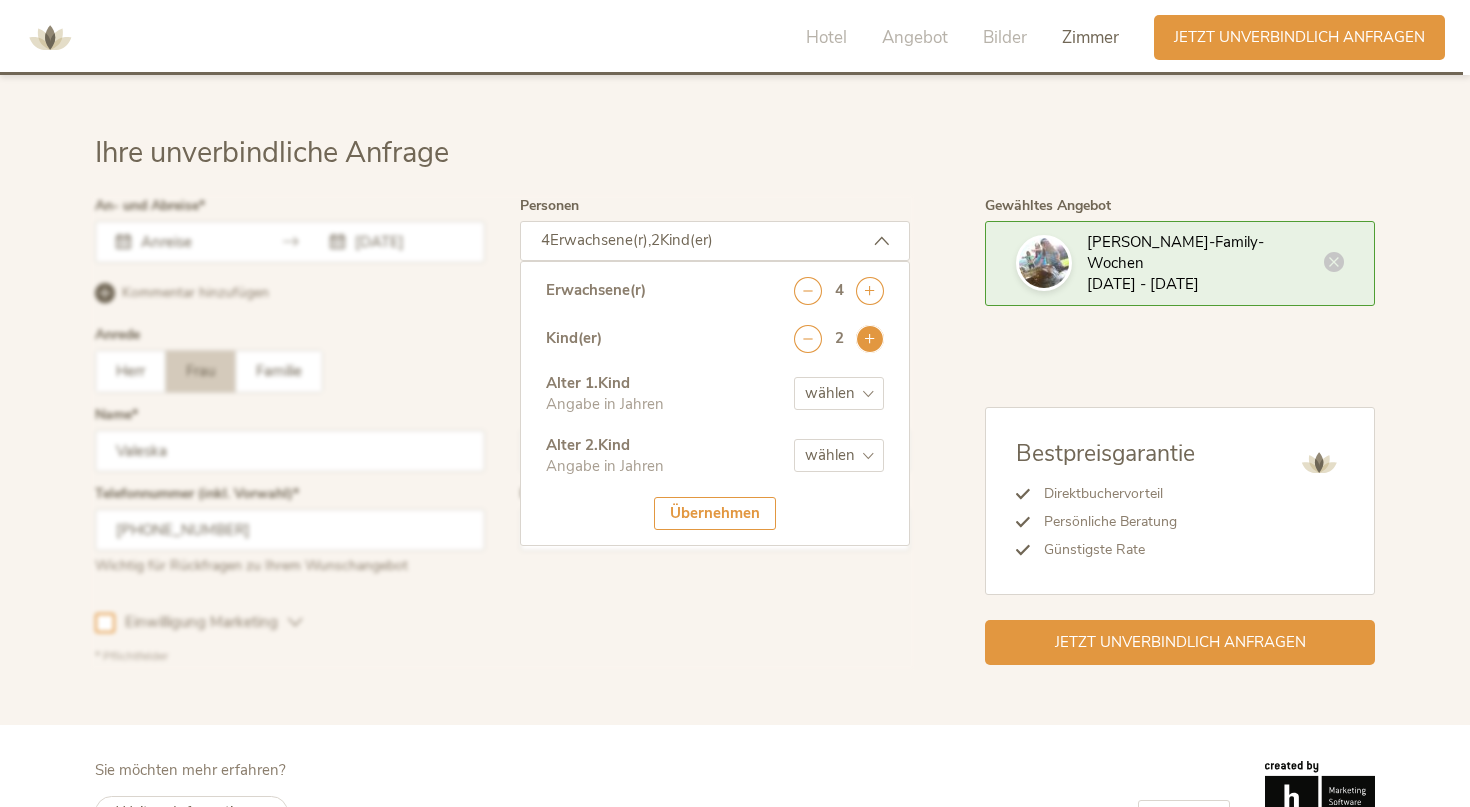 click at bounding box center [870, 339] 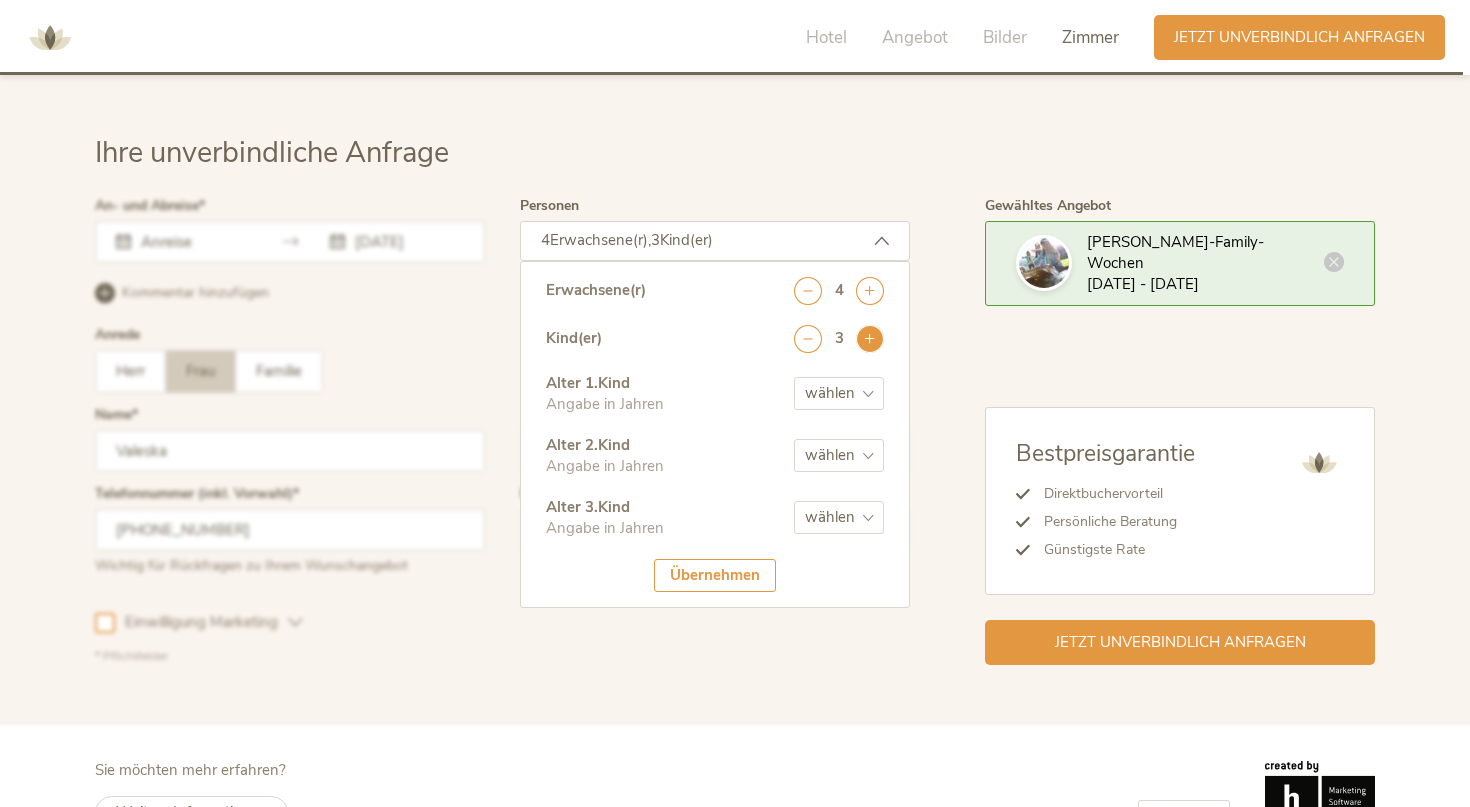 click at bounding box center [870, 339] 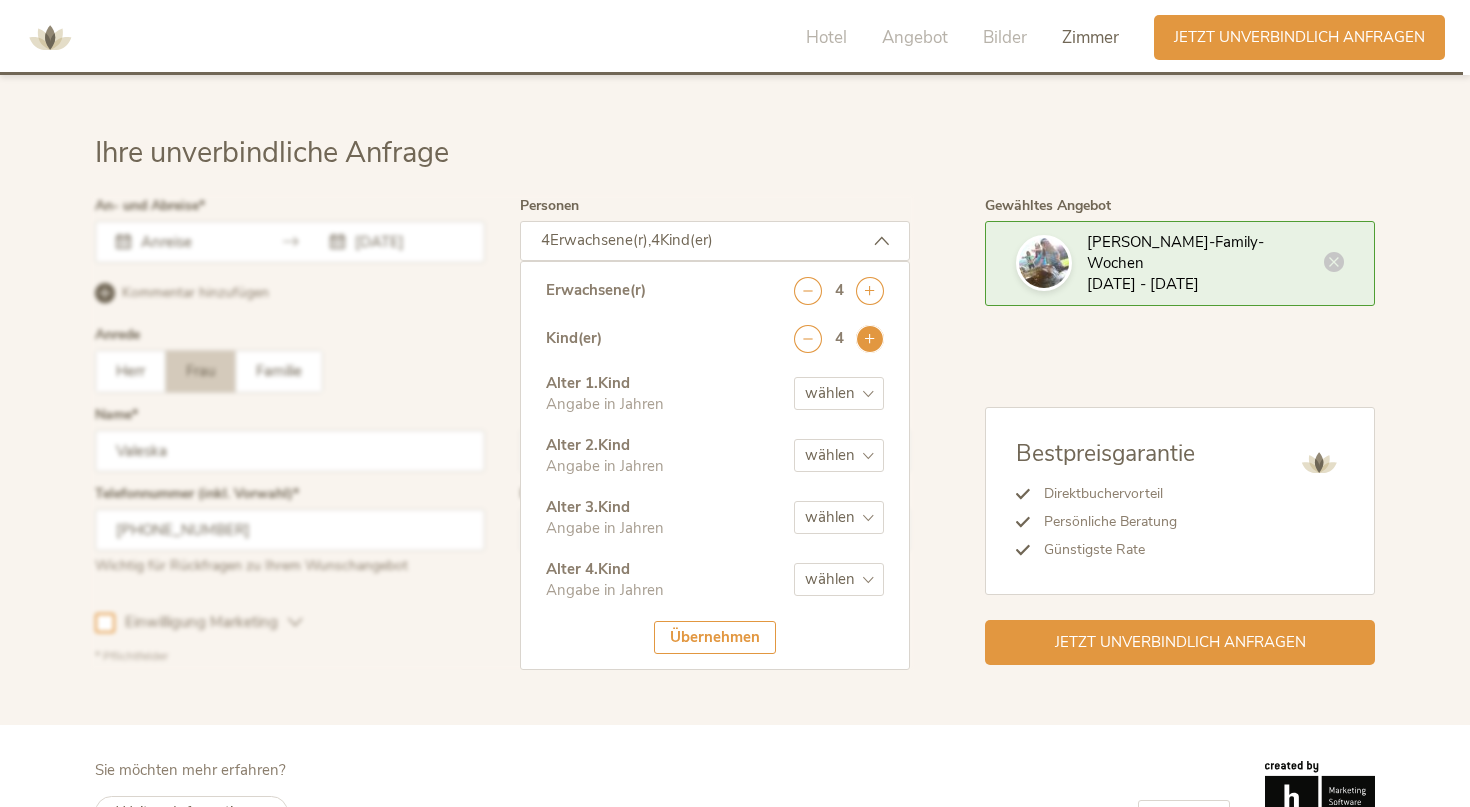 click at bounding box center (870, 339) 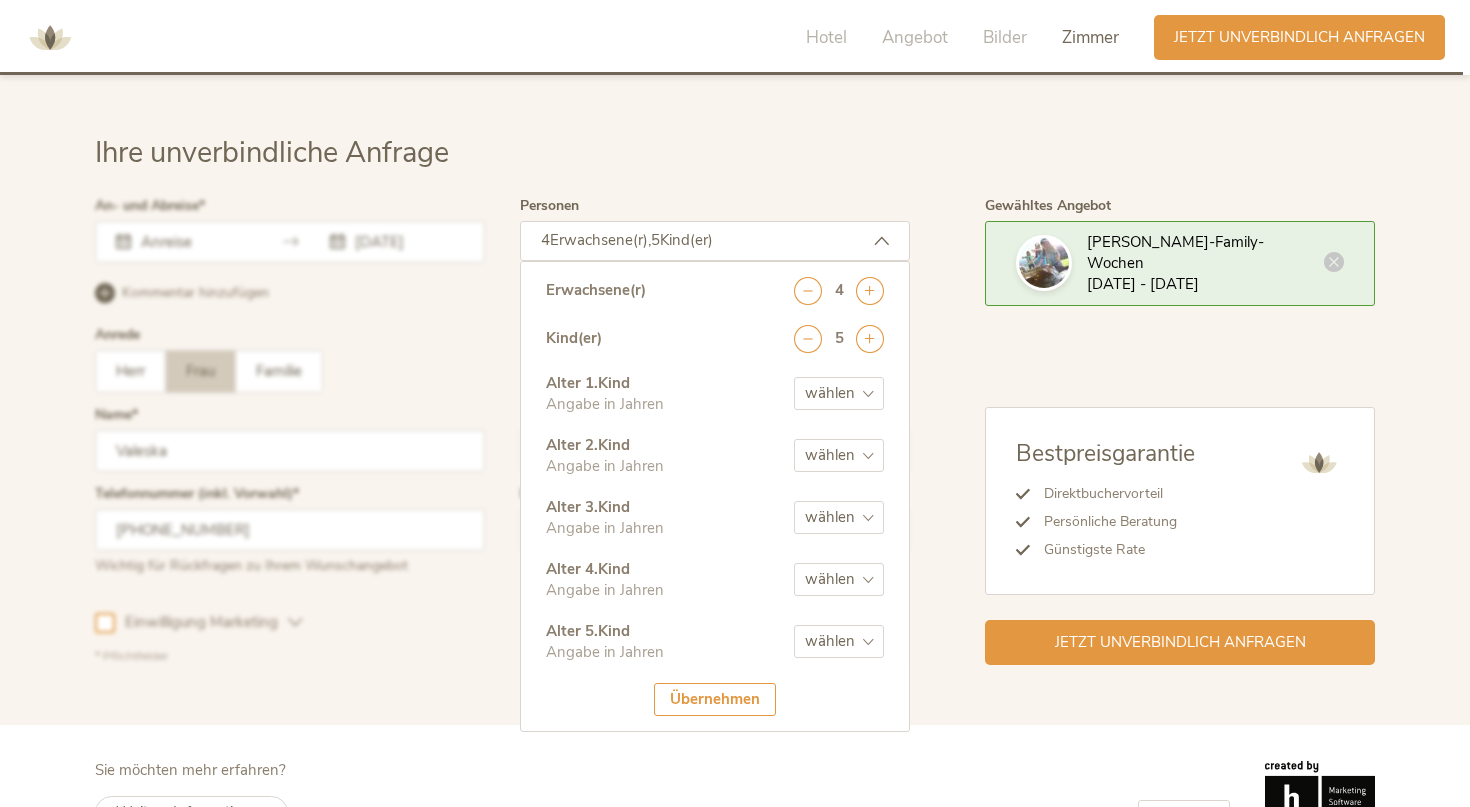 click on "wählen   0 1 2 3 4 5 6 7 8 9 10 11 12 13 14 15 16 17" at bounding box center [839, 393] 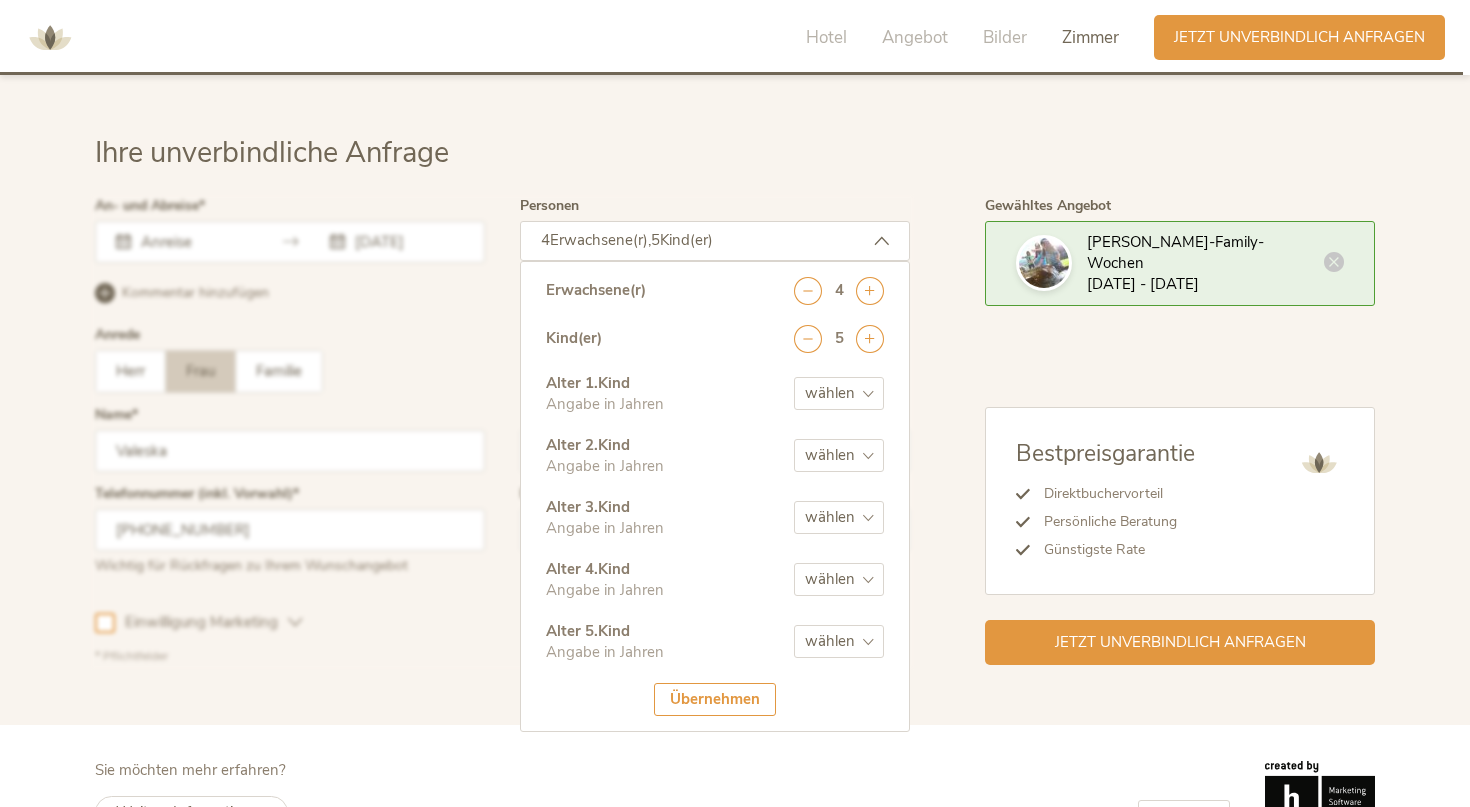 select on "5" 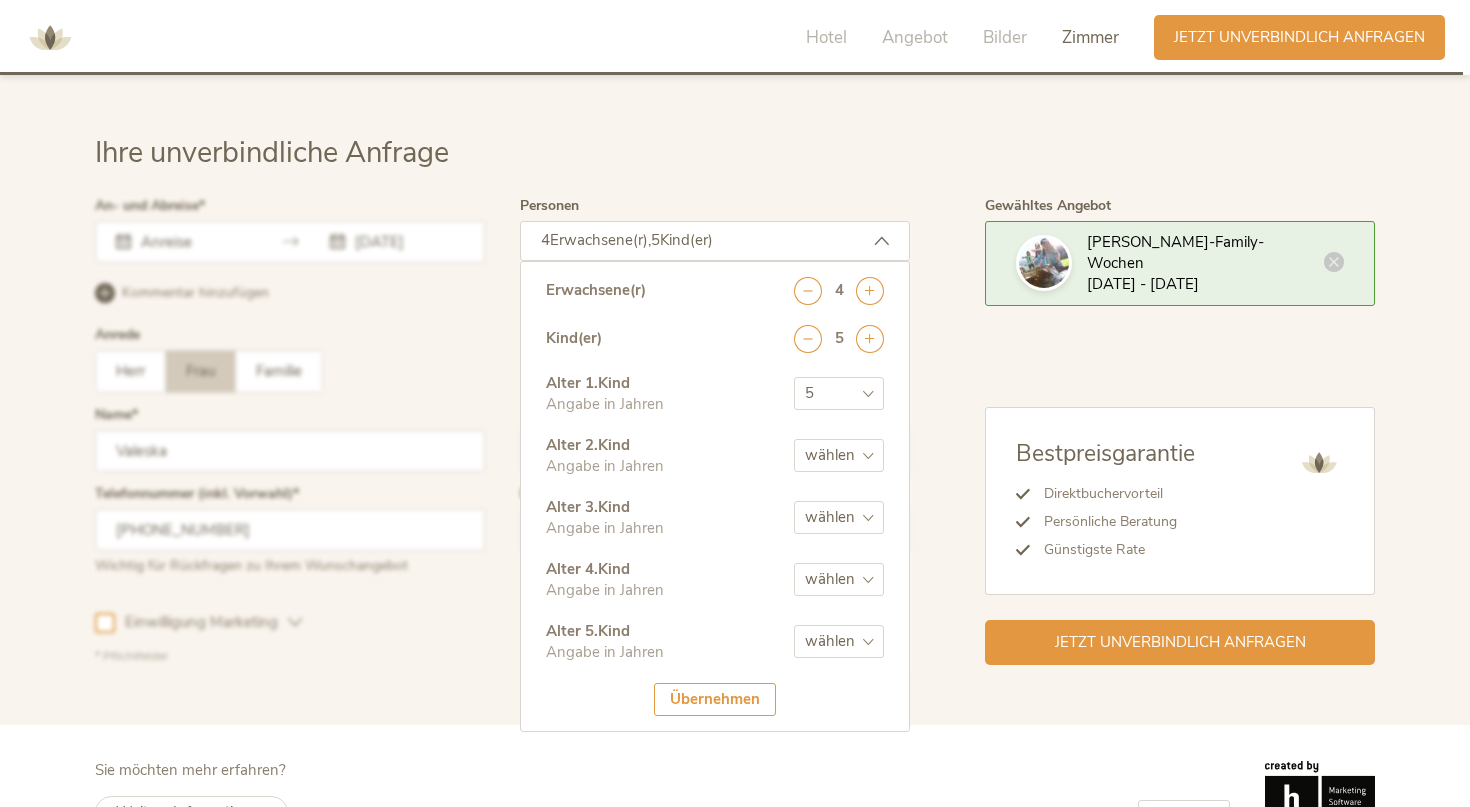 click on "5" at bounding box center [0, 0] 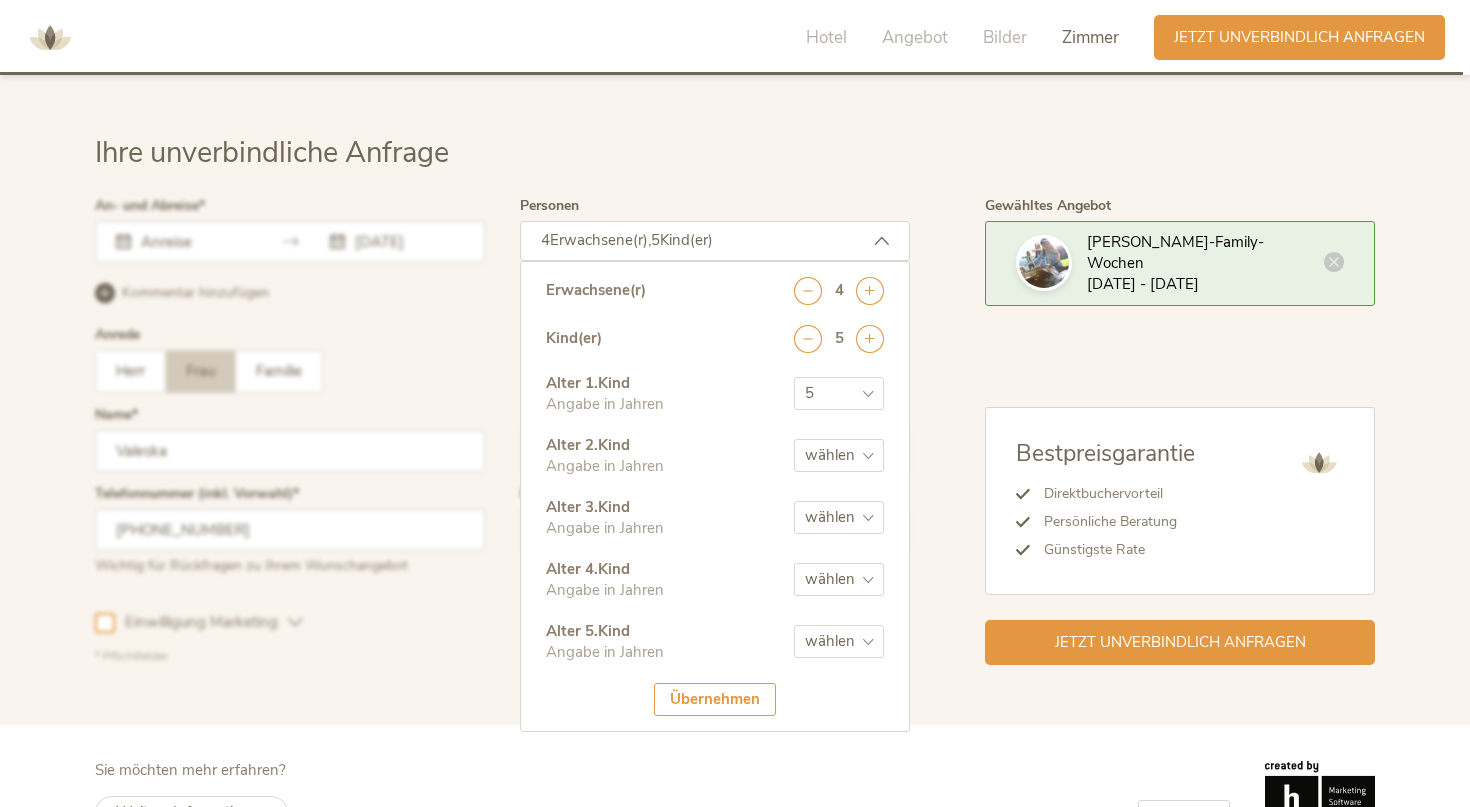 select on "3" 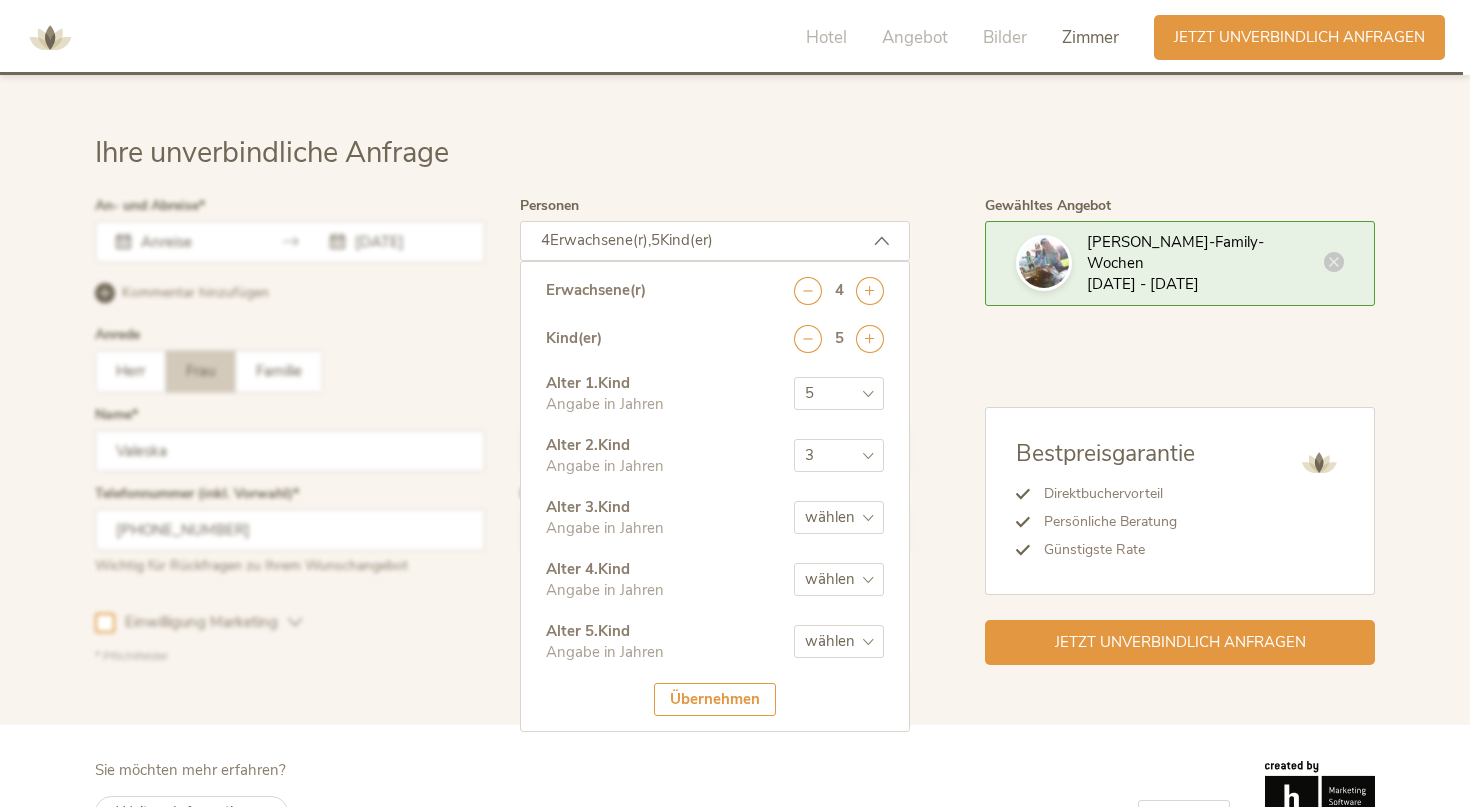 click on "wählen   0 1 2 3 4 5 6 7 8 9 10 11 12 13 14 15 16 17" at bounding box center (839, 517) 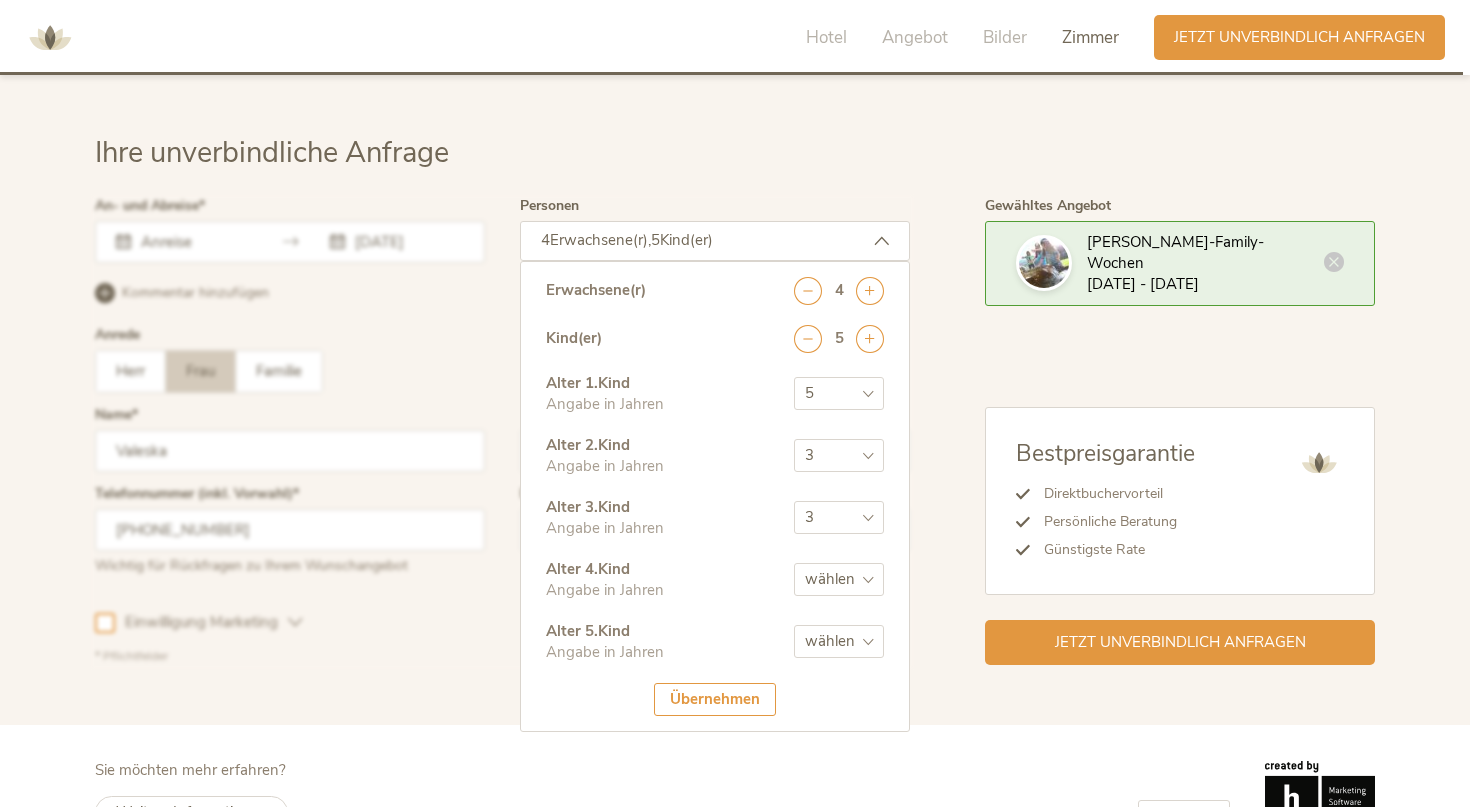 click on "3" at bounding box center [0, 0] 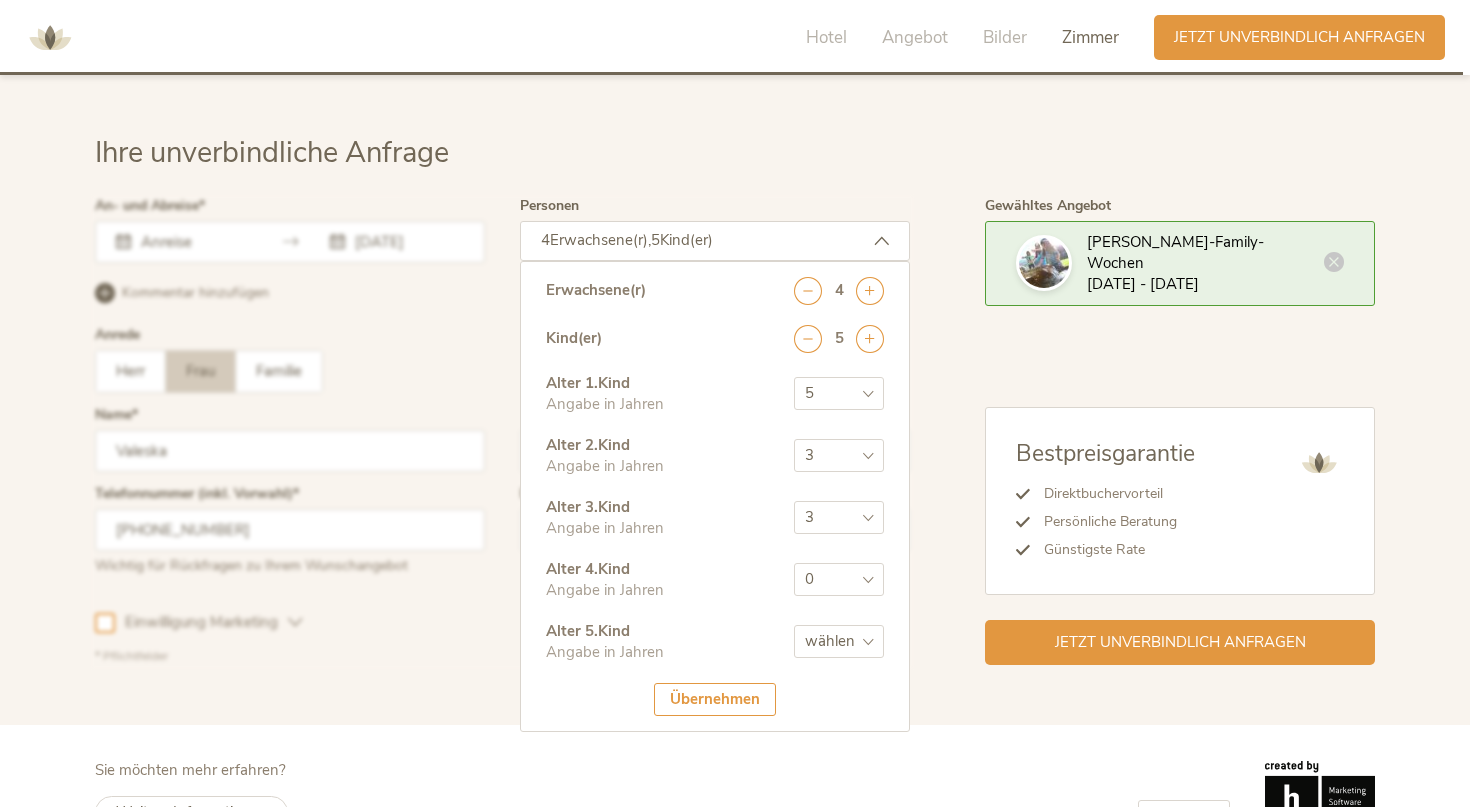 click on "wählen   0 1 2 3 4 5 6 7 8 9 10 11 12 13 14 15 16 17" at bounding box center [839, 641] 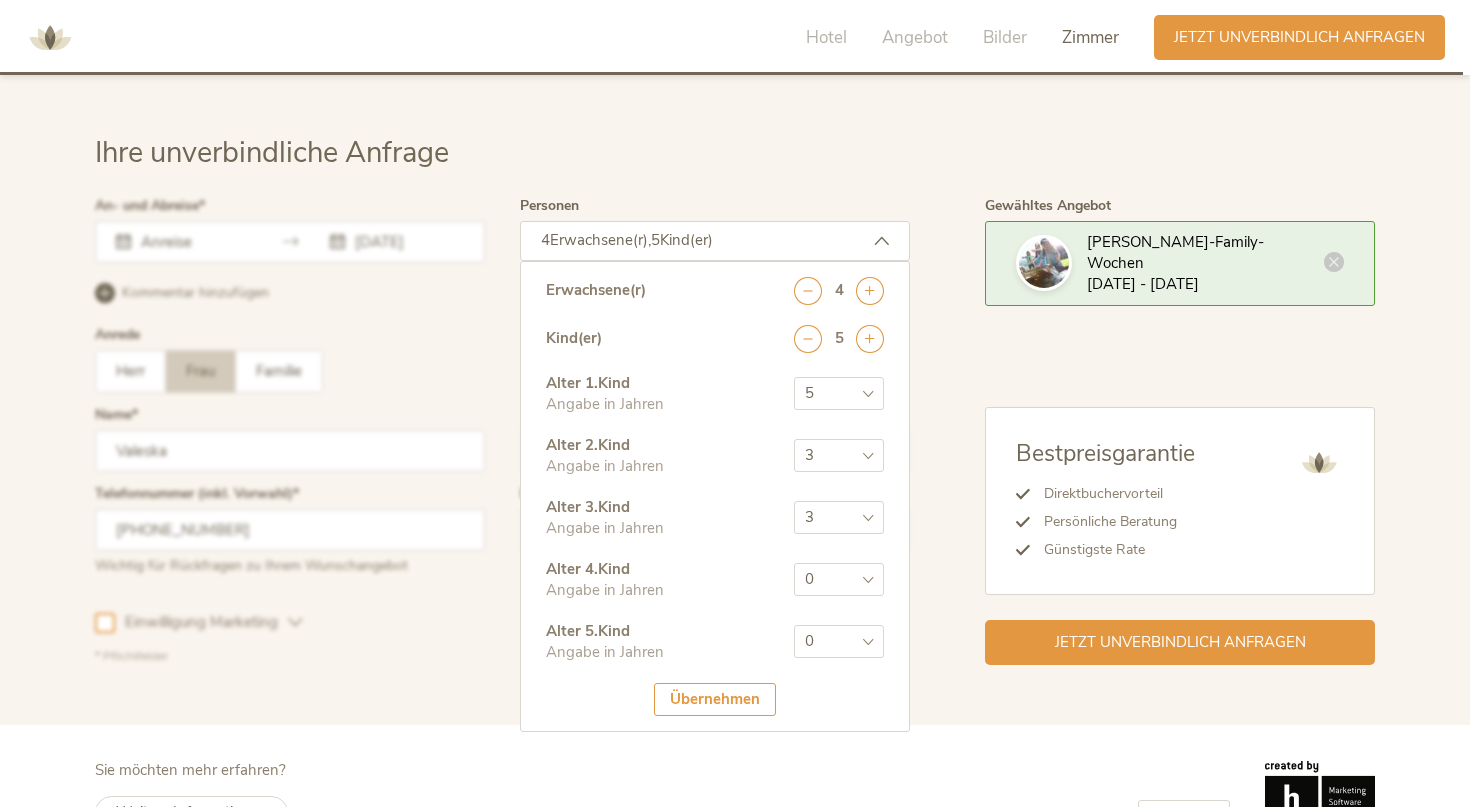 click on "0" at bounding box center (0, 0) 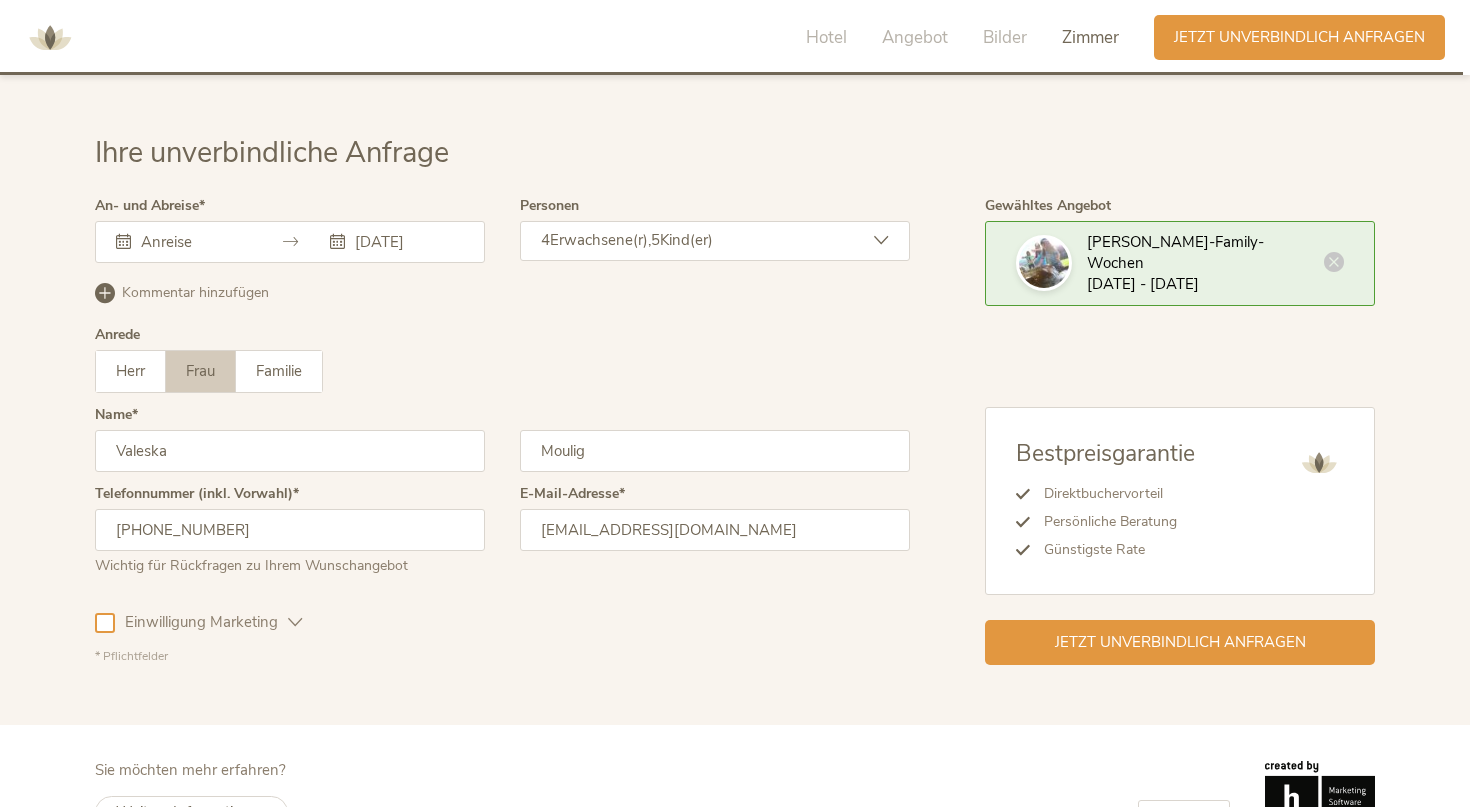 scroll, scrollTop: 5831, scrollLeft: 0, axis: vertical 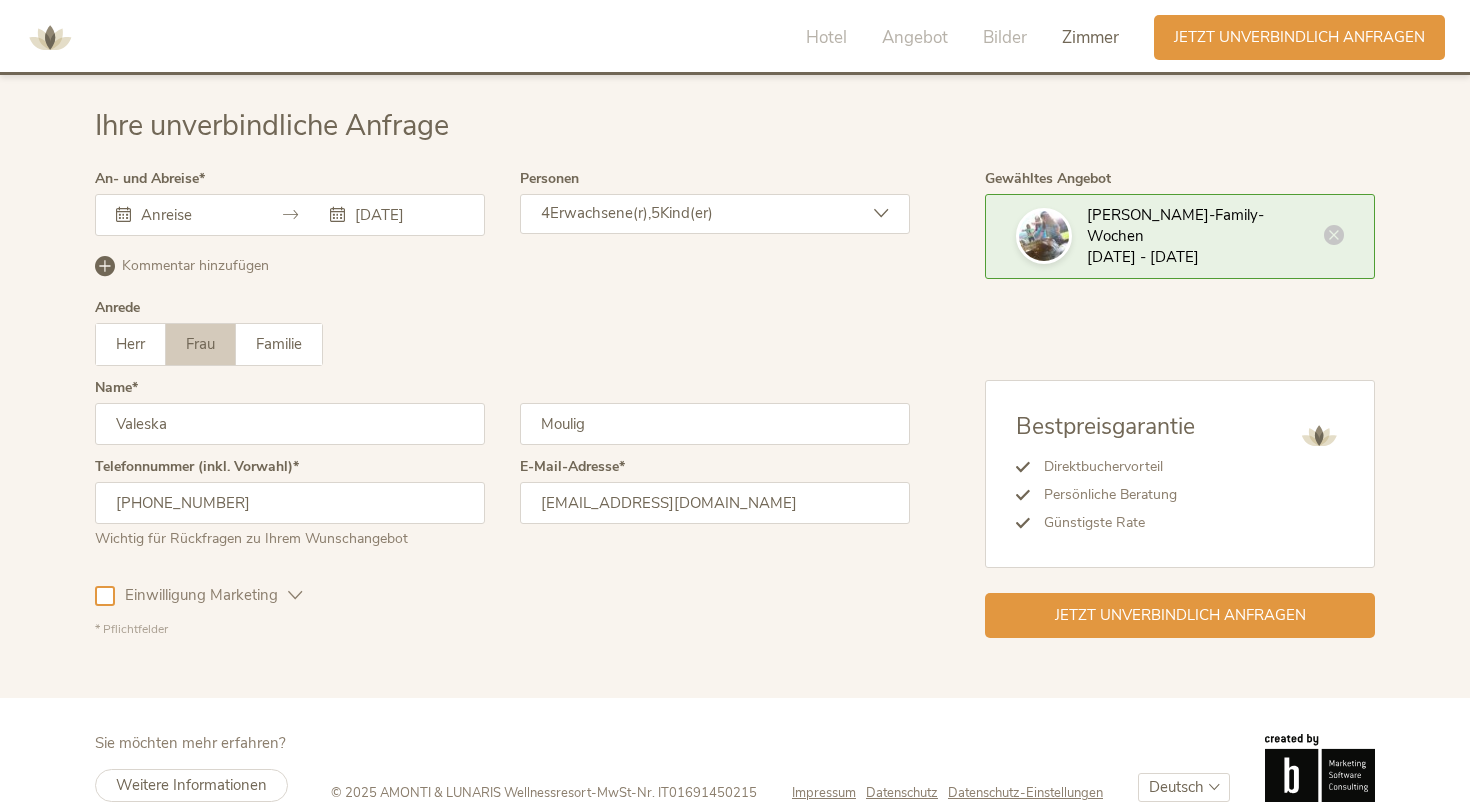 click at bounding box center (105, 266) 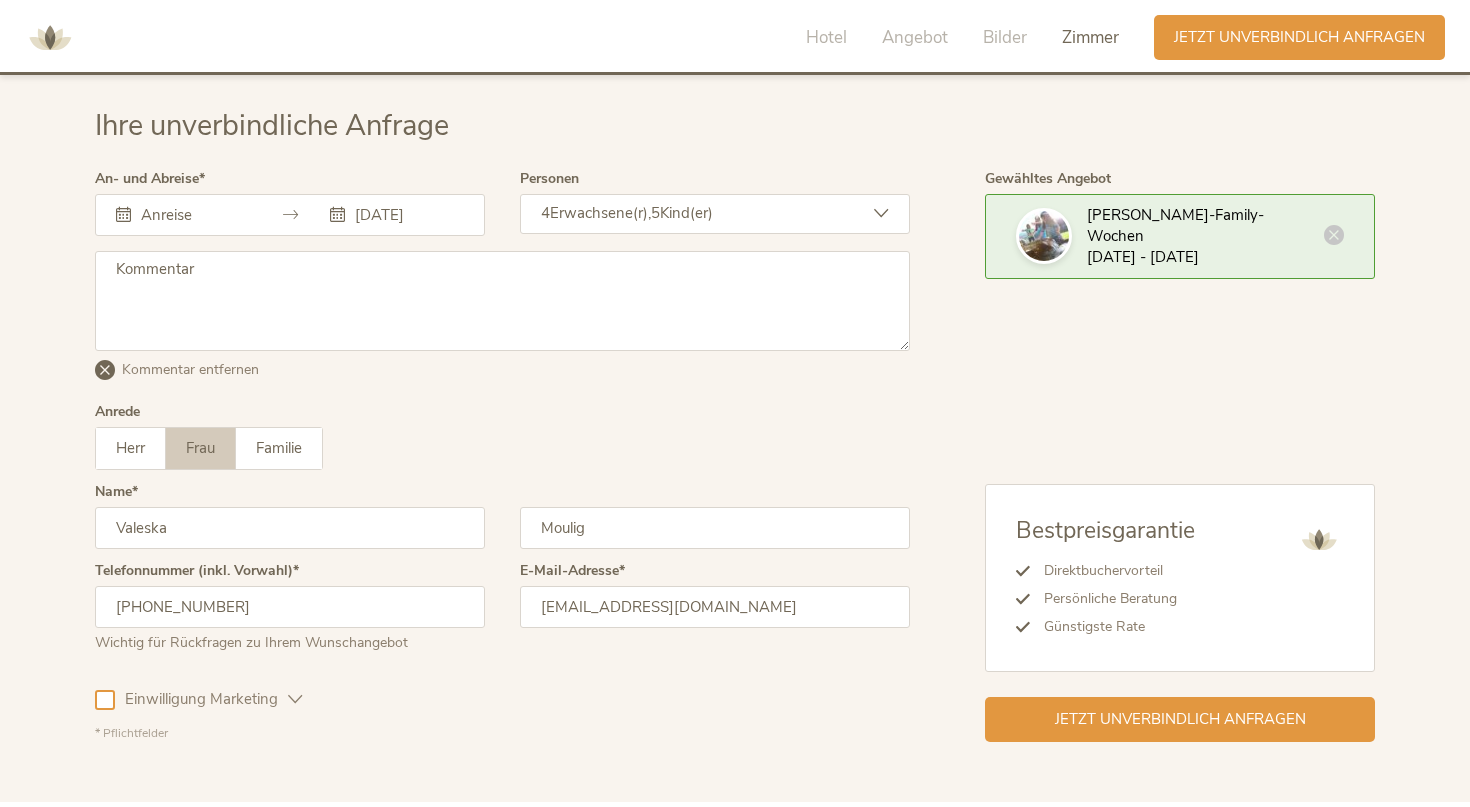 click at bounding box center [502, 301] 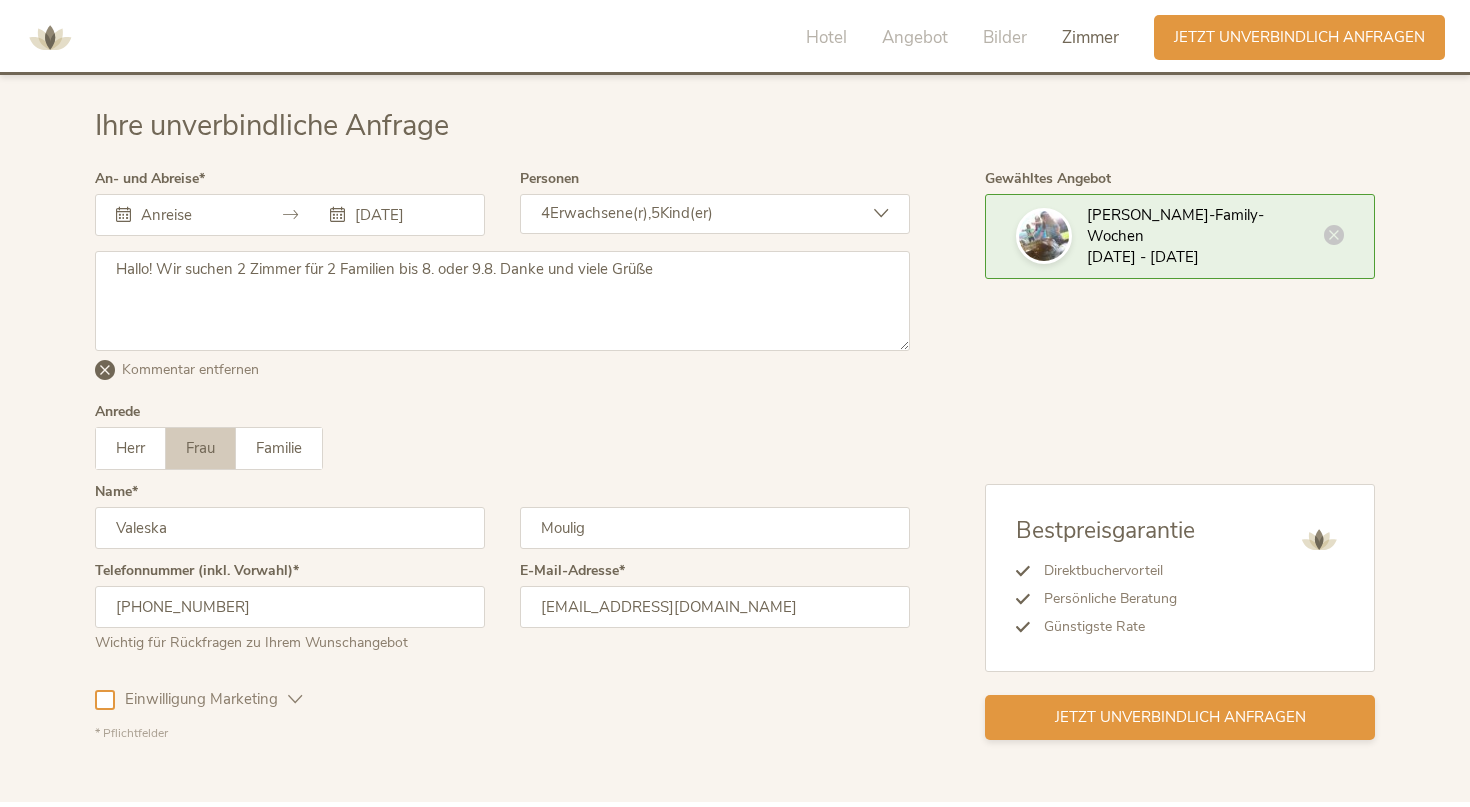 type on "Hallo! Wir suchen 2 Zimmer für 2 Familien bis 8. oder 9.8. Danke und viele Grüße" 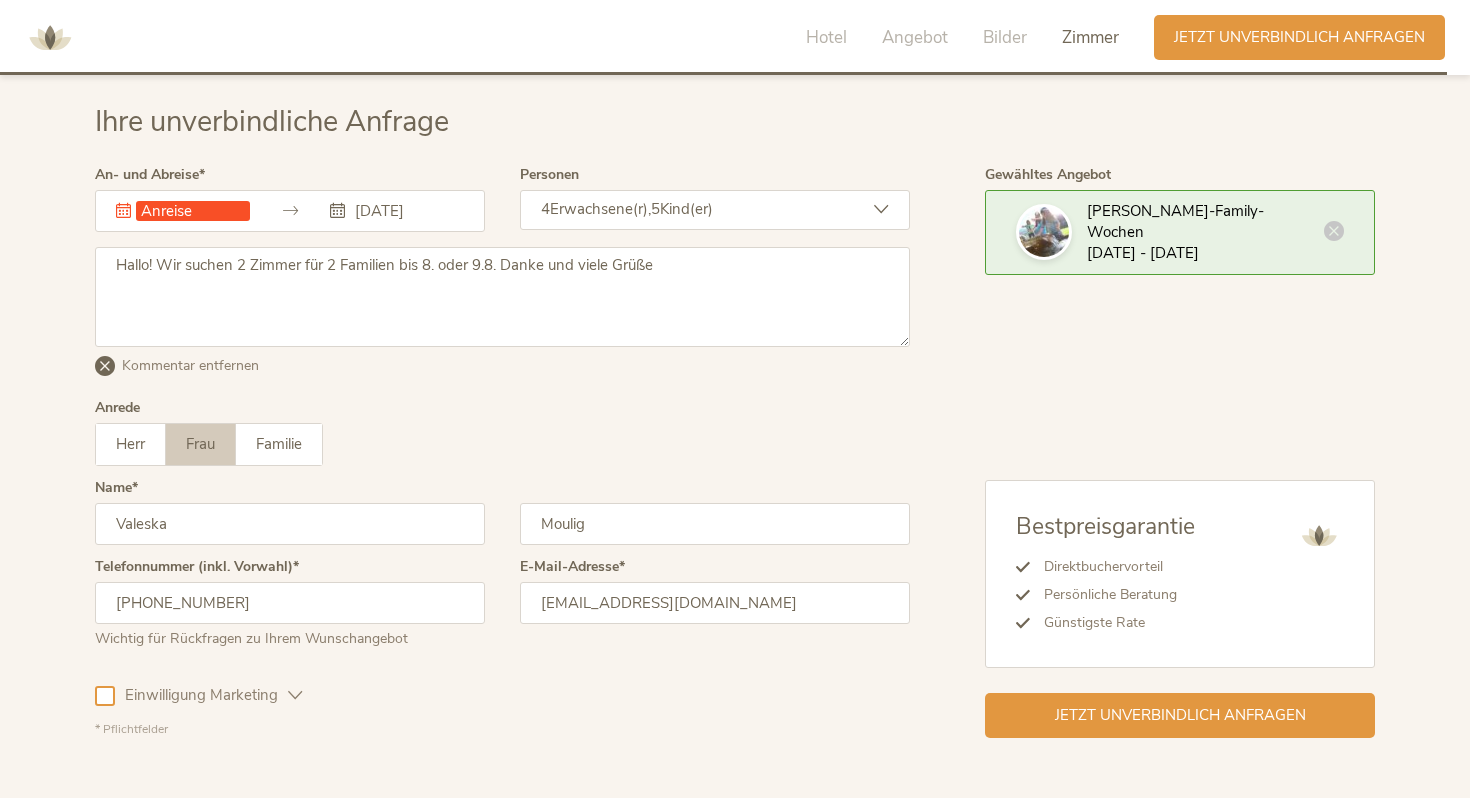 scroll, scrollTop: 5831, scrollLeft: 0, axis: vertical 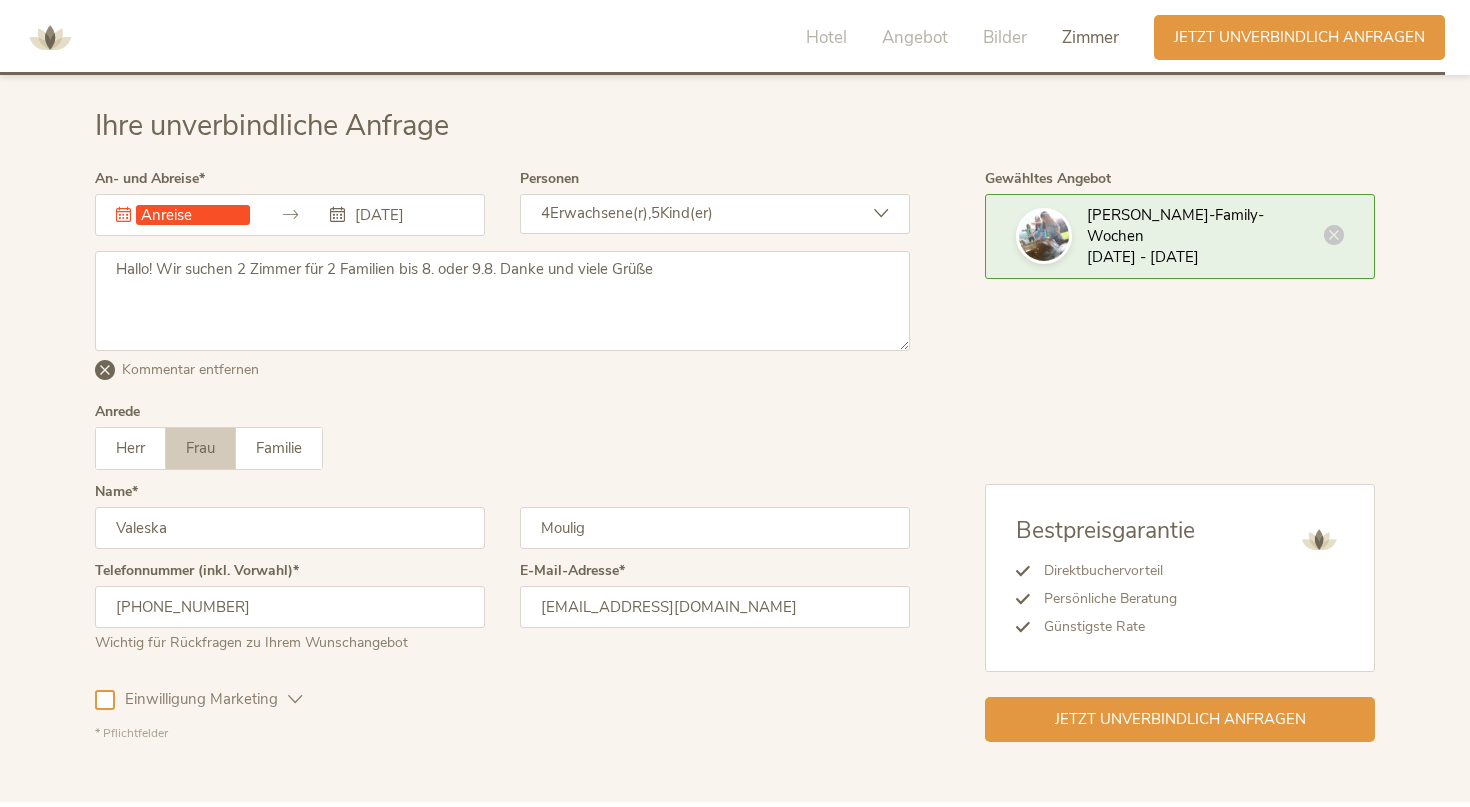 click at bounding box center (193, 215) 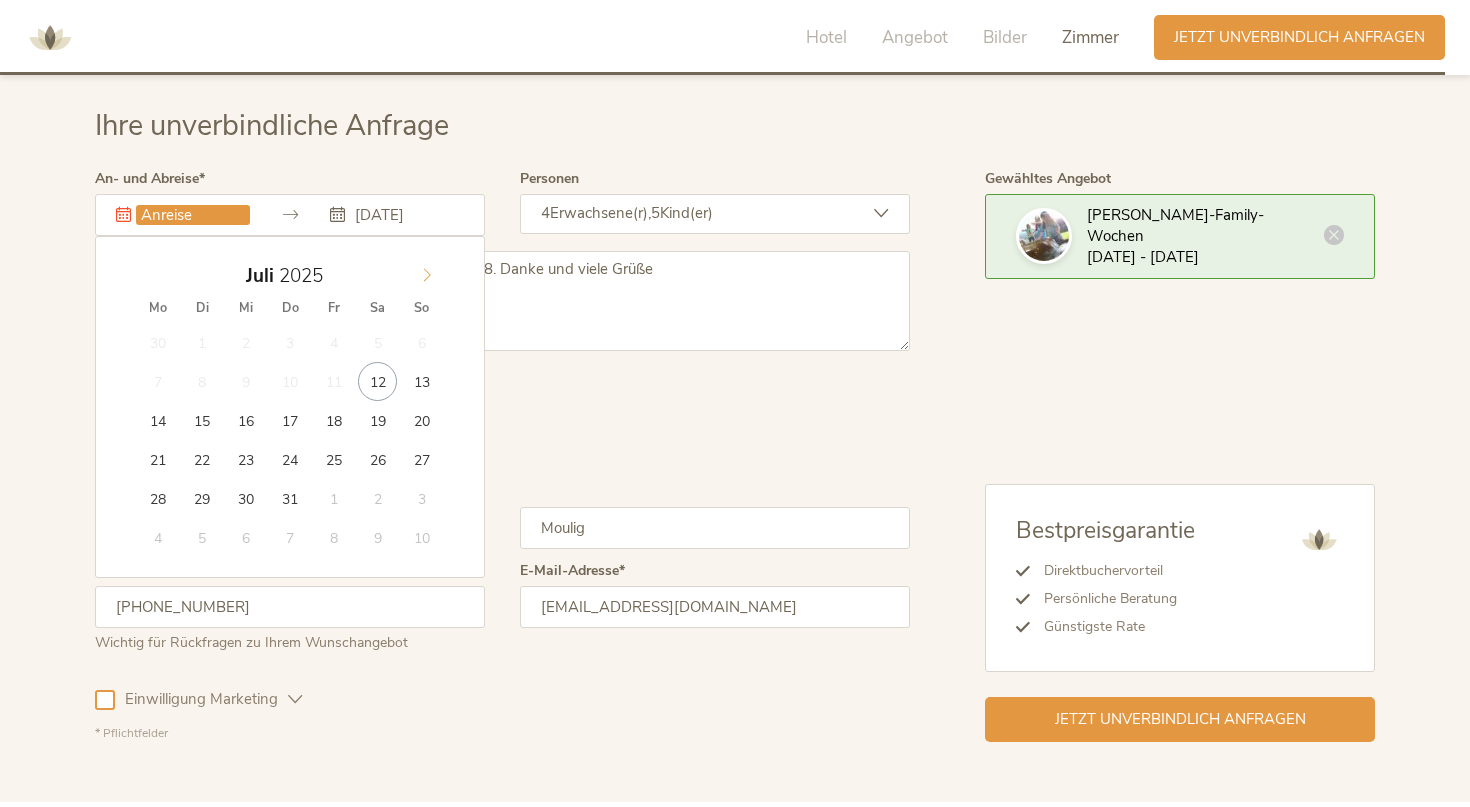 click 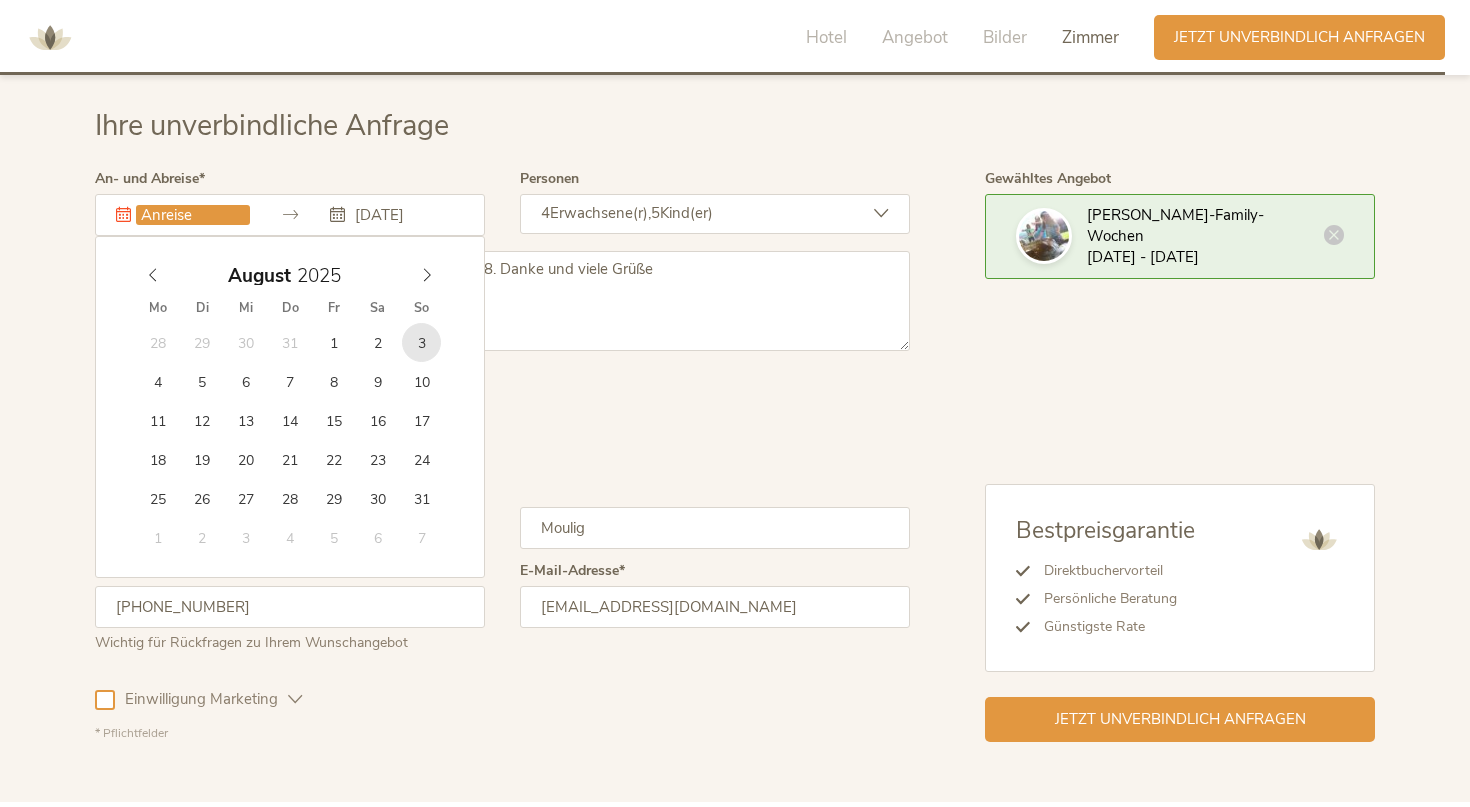 type 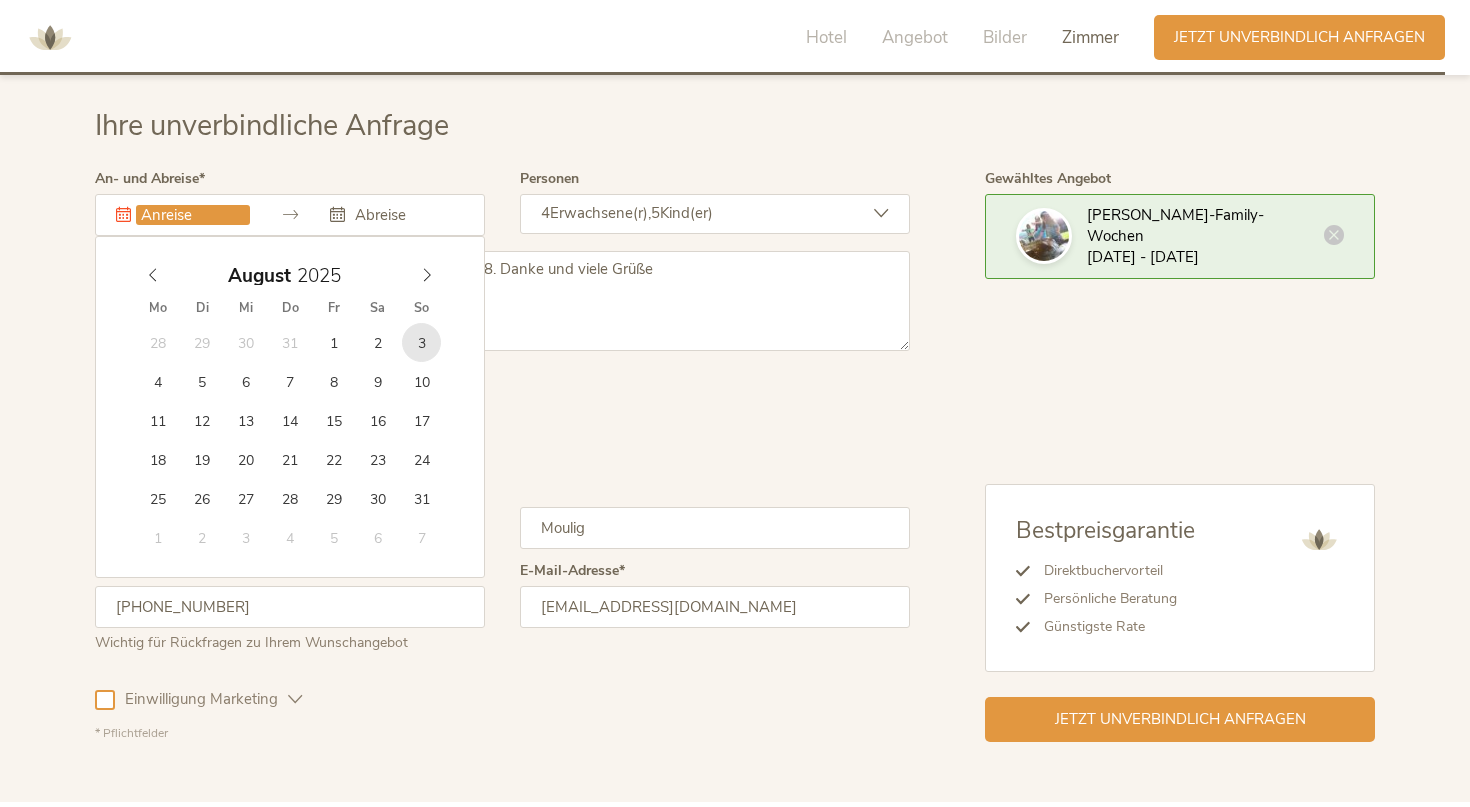 type on "[DATE]" 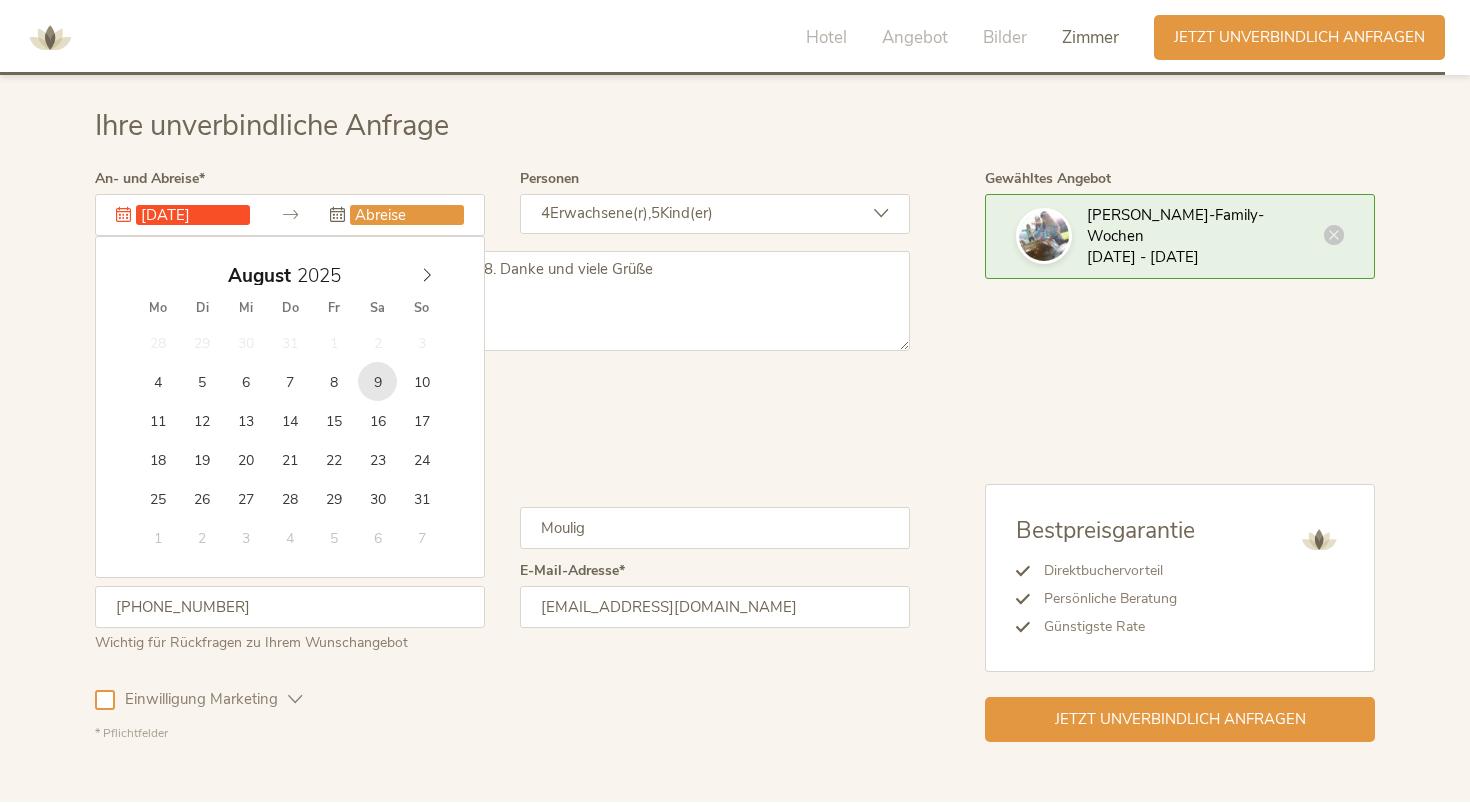 type on "[DATE]" 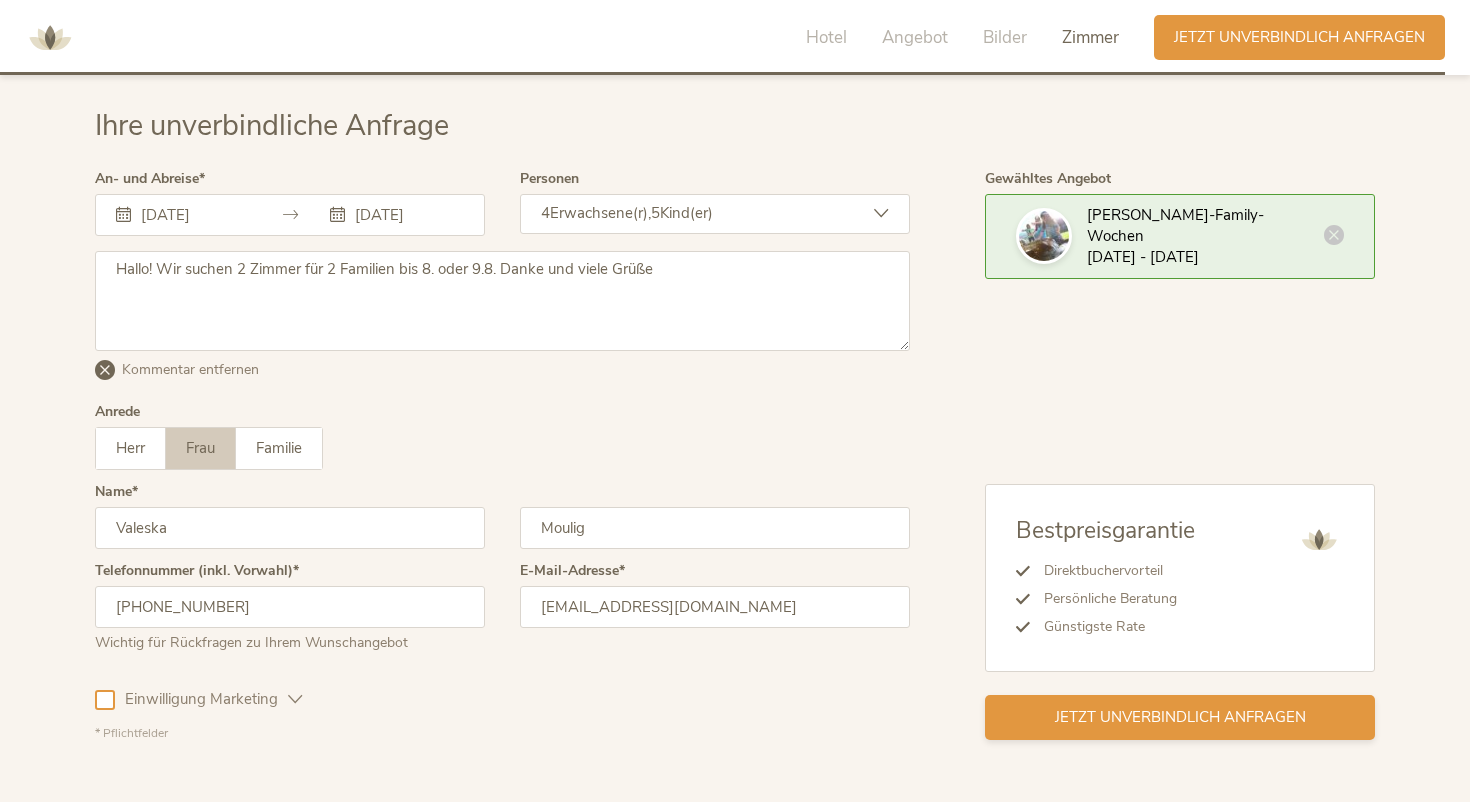 click on "Jetzt unverbindlich anfragen" at bounding box center (1180, 717) 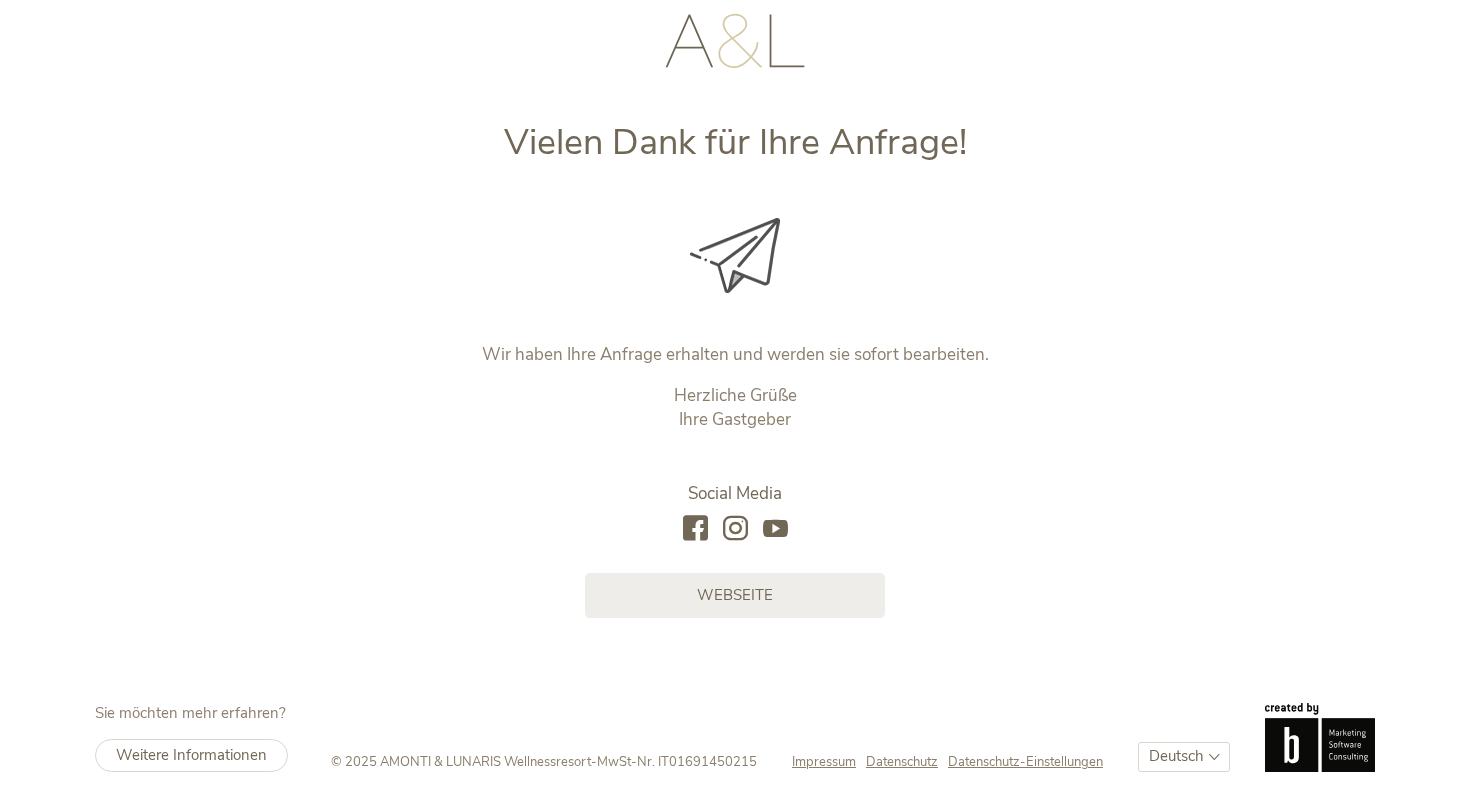 scroll, scrollTop: 0, scrollLeft: 0, axis: both 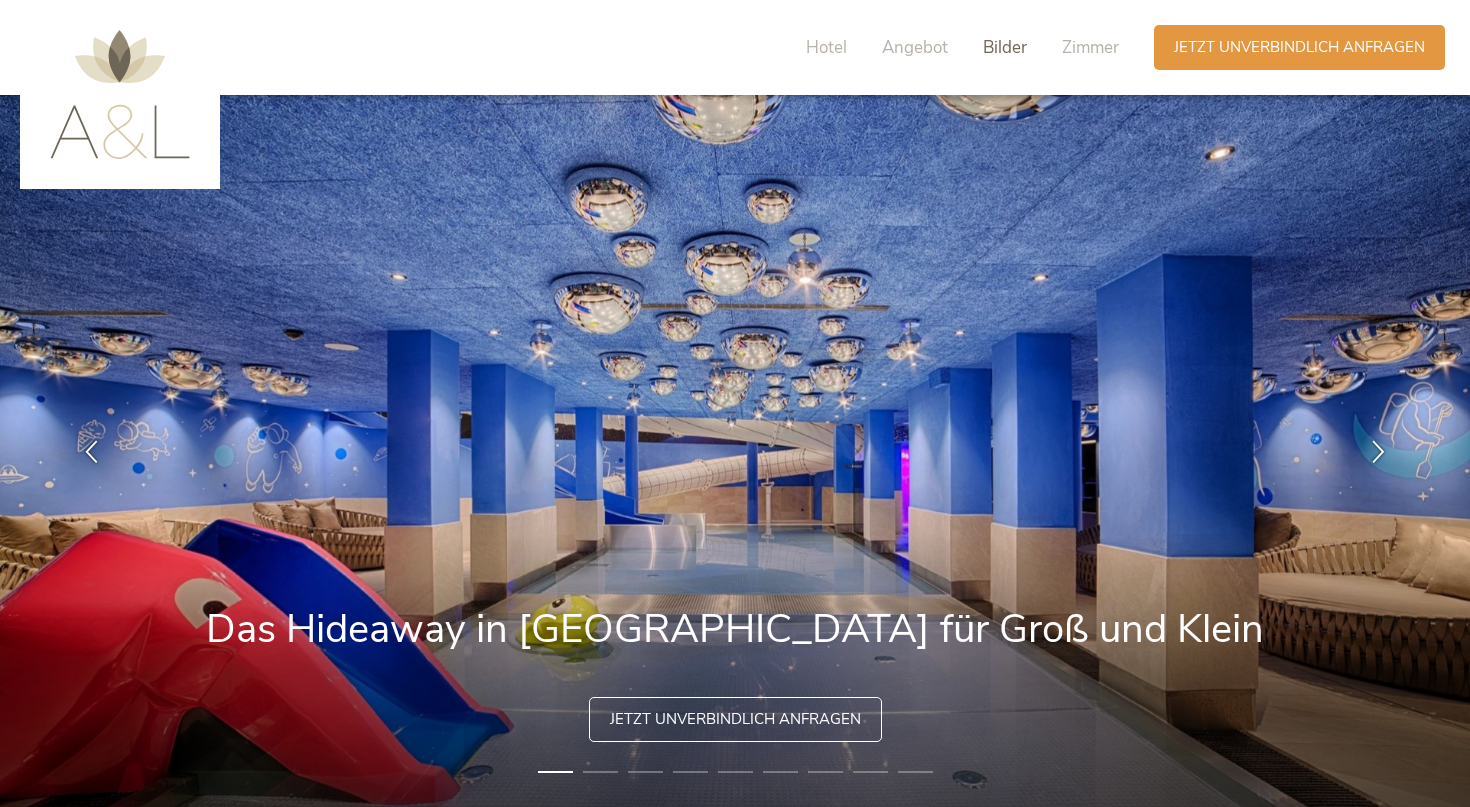 click on "Bilder" at bounding box center [1005, 47] 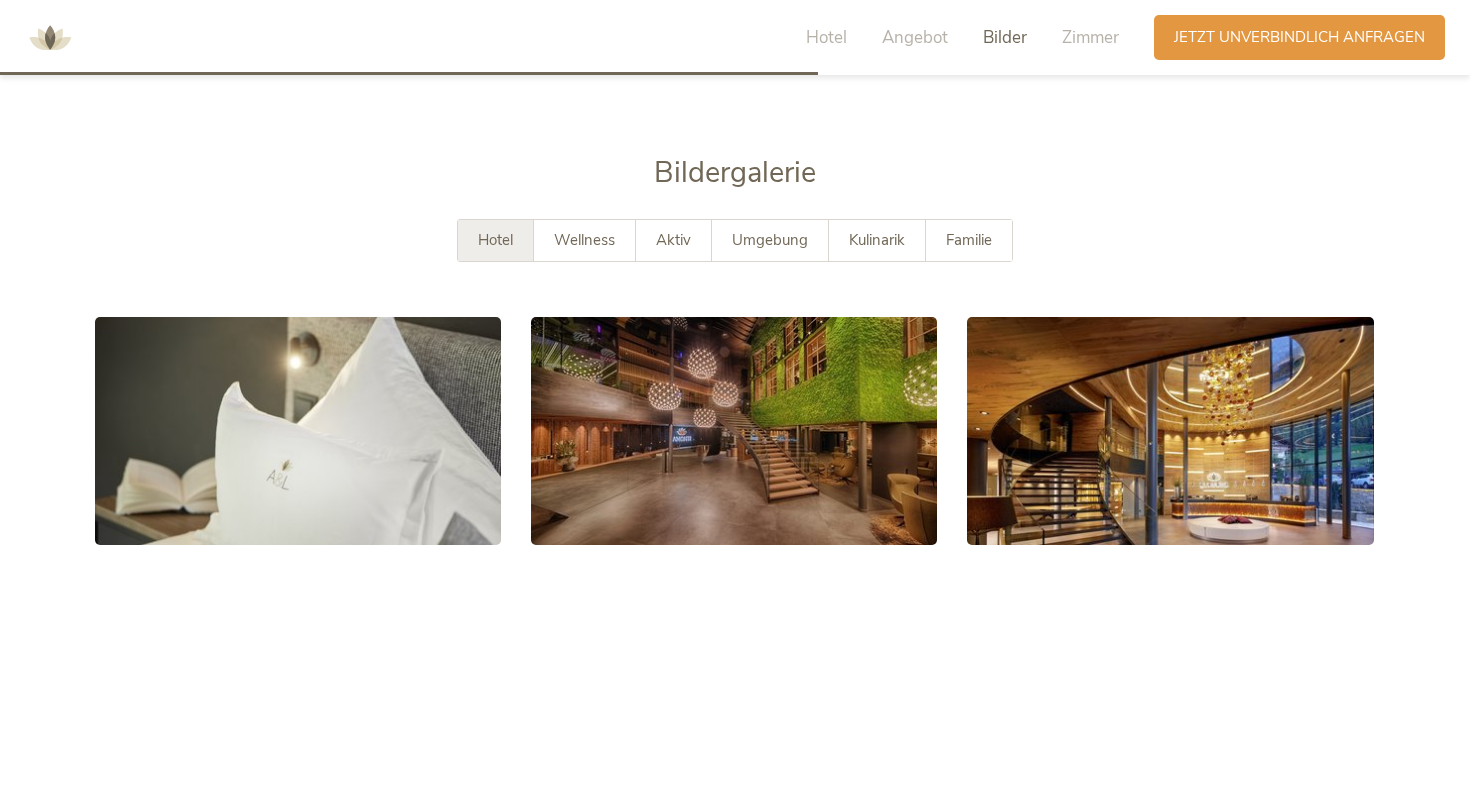 scroll, scrollTop: 3523, scrollLeft: 0, axis: vertical 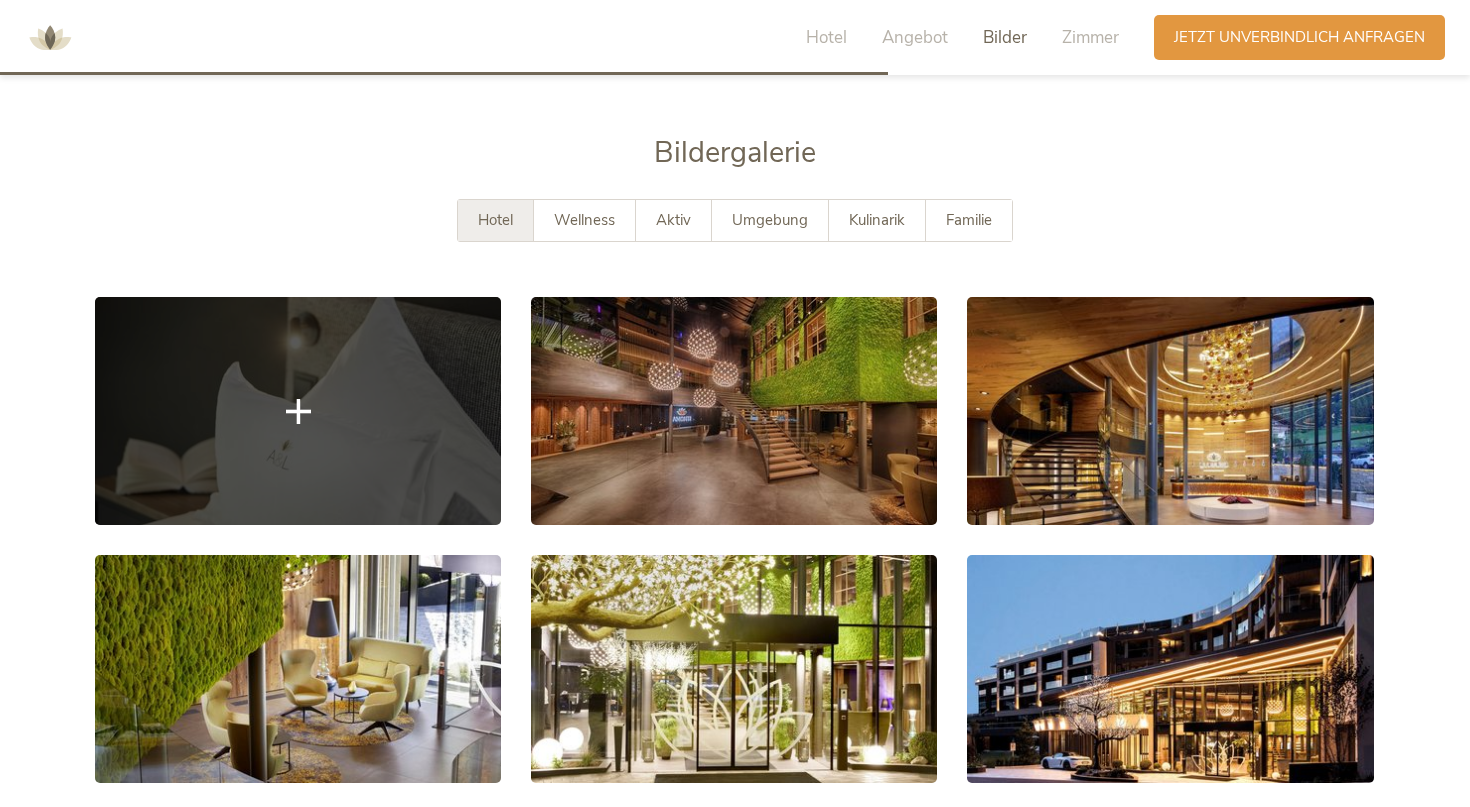 click at bounding box center (298, 411) 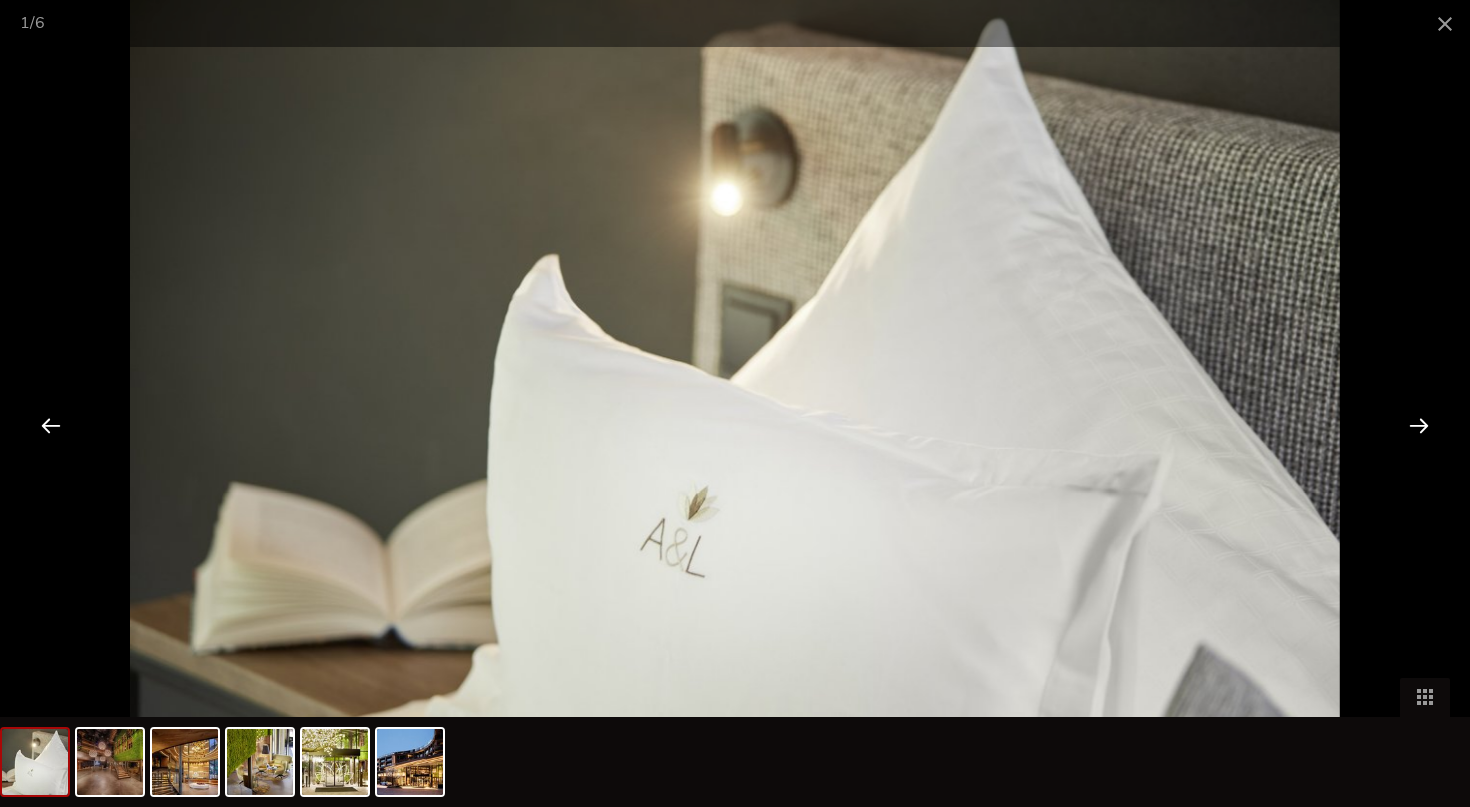 click at bounding box center (1419, 425) 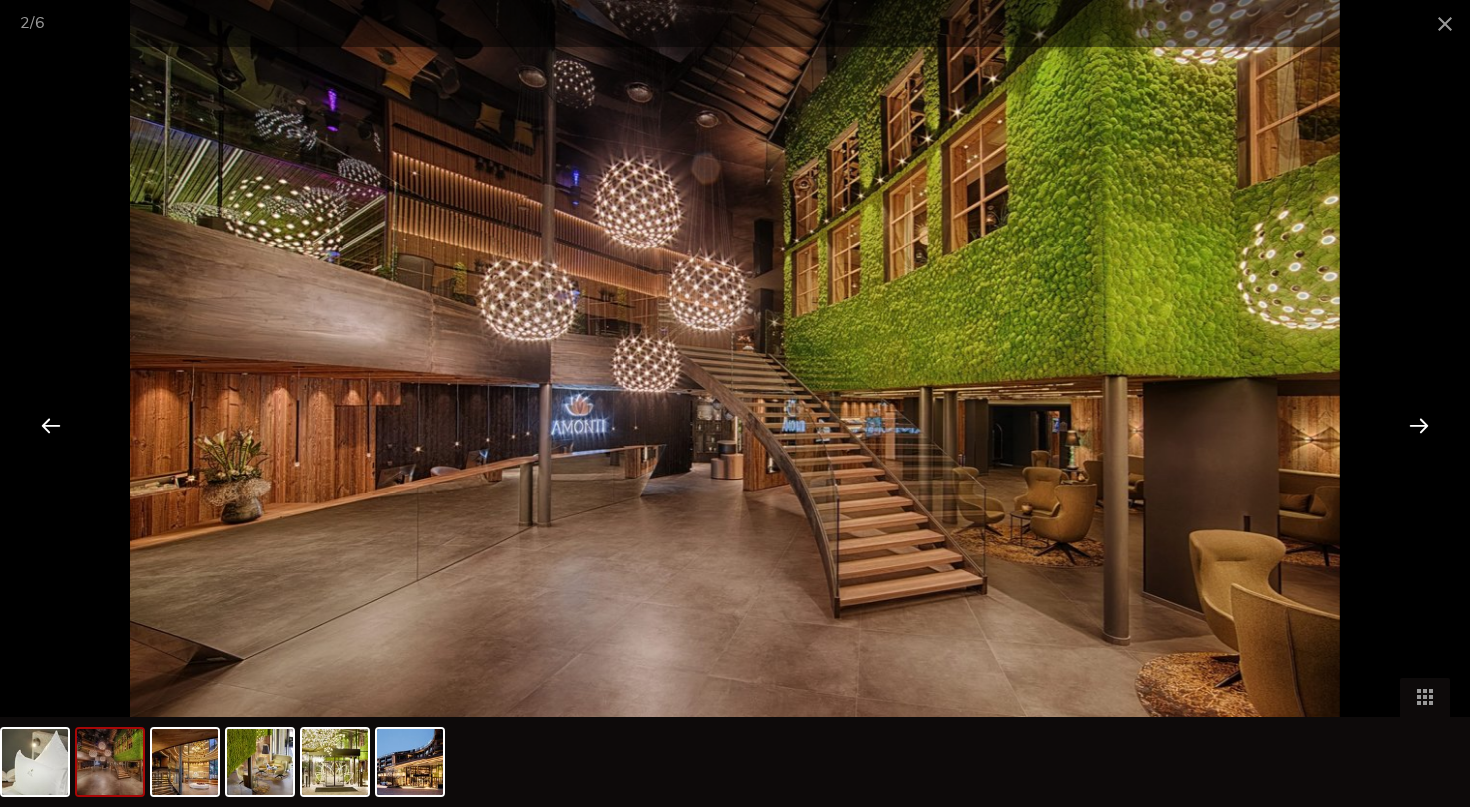 click at bounding box center (1419, 425) 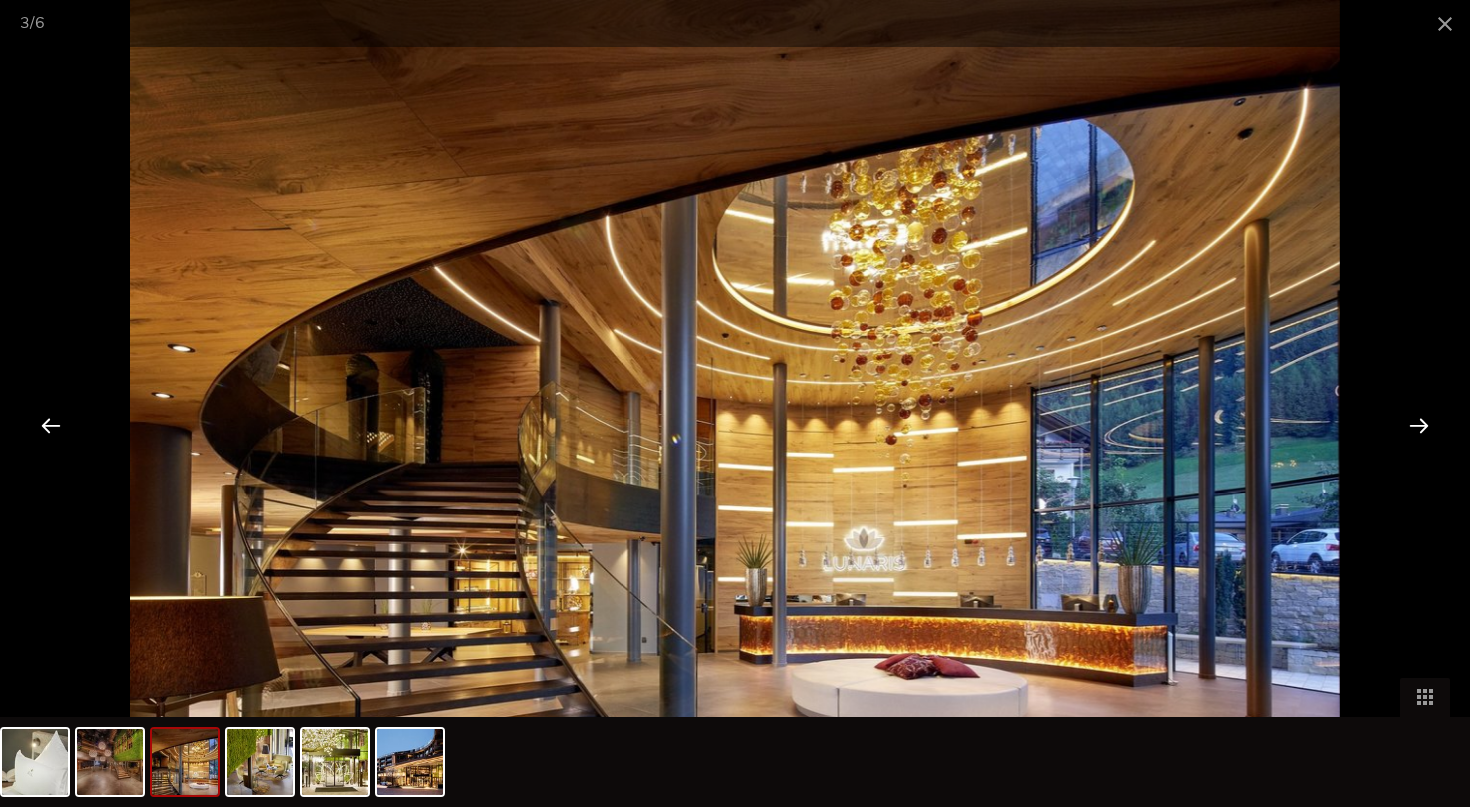 click at bounding box center (1419, 425) 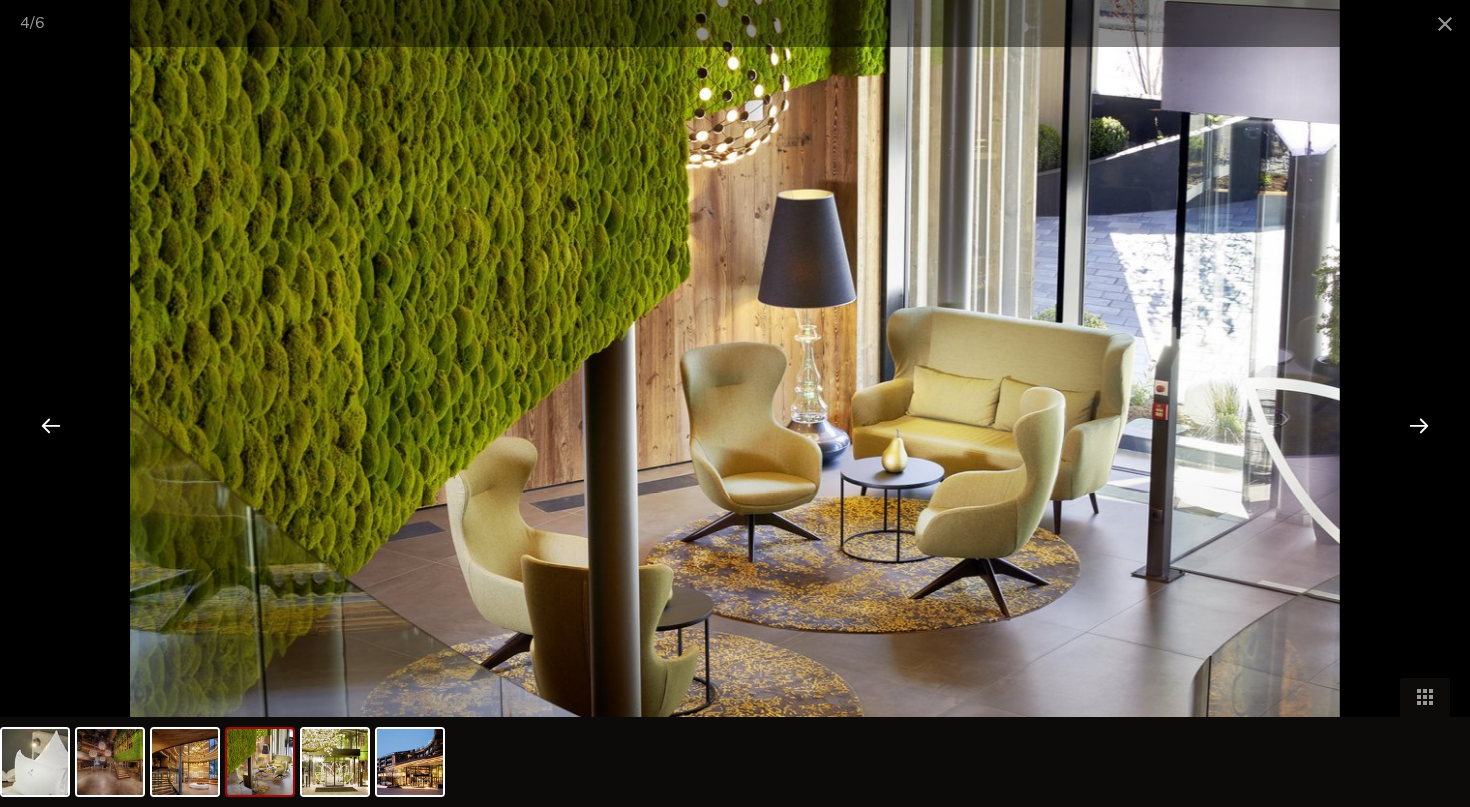 click at bounding box center (1419, 425) 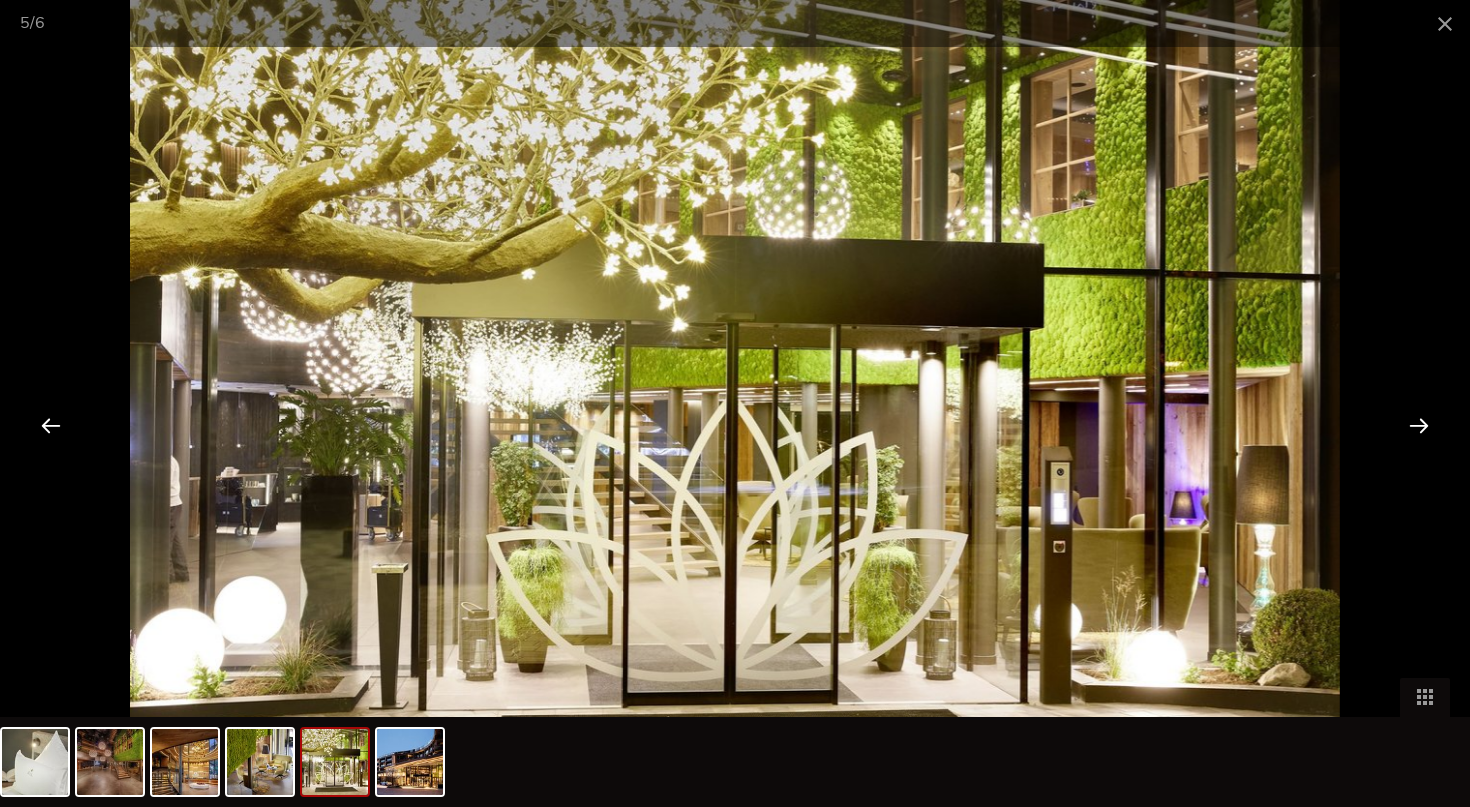 click at bounding box center [1419, 425] 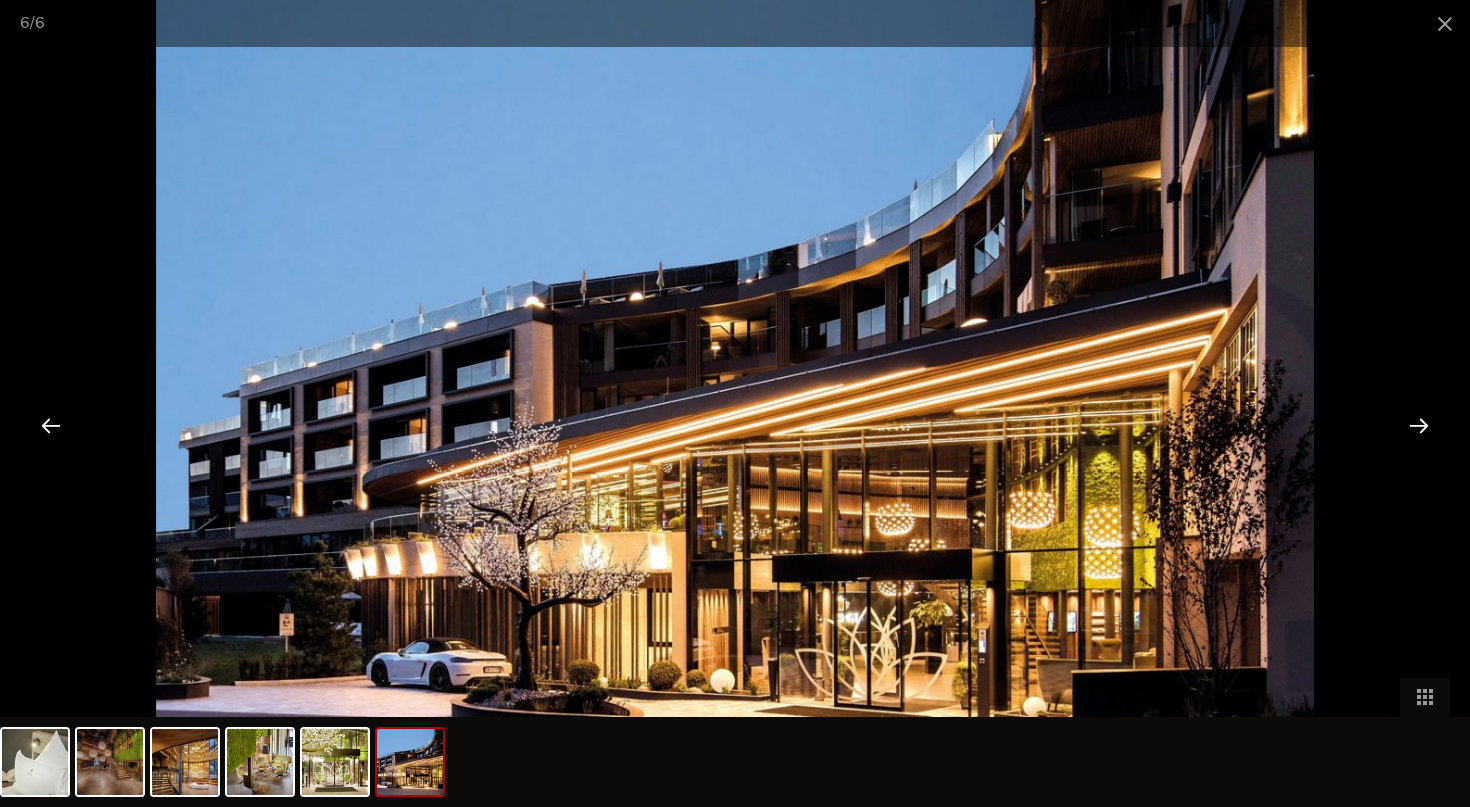 click at bounding box center (1419, 425) 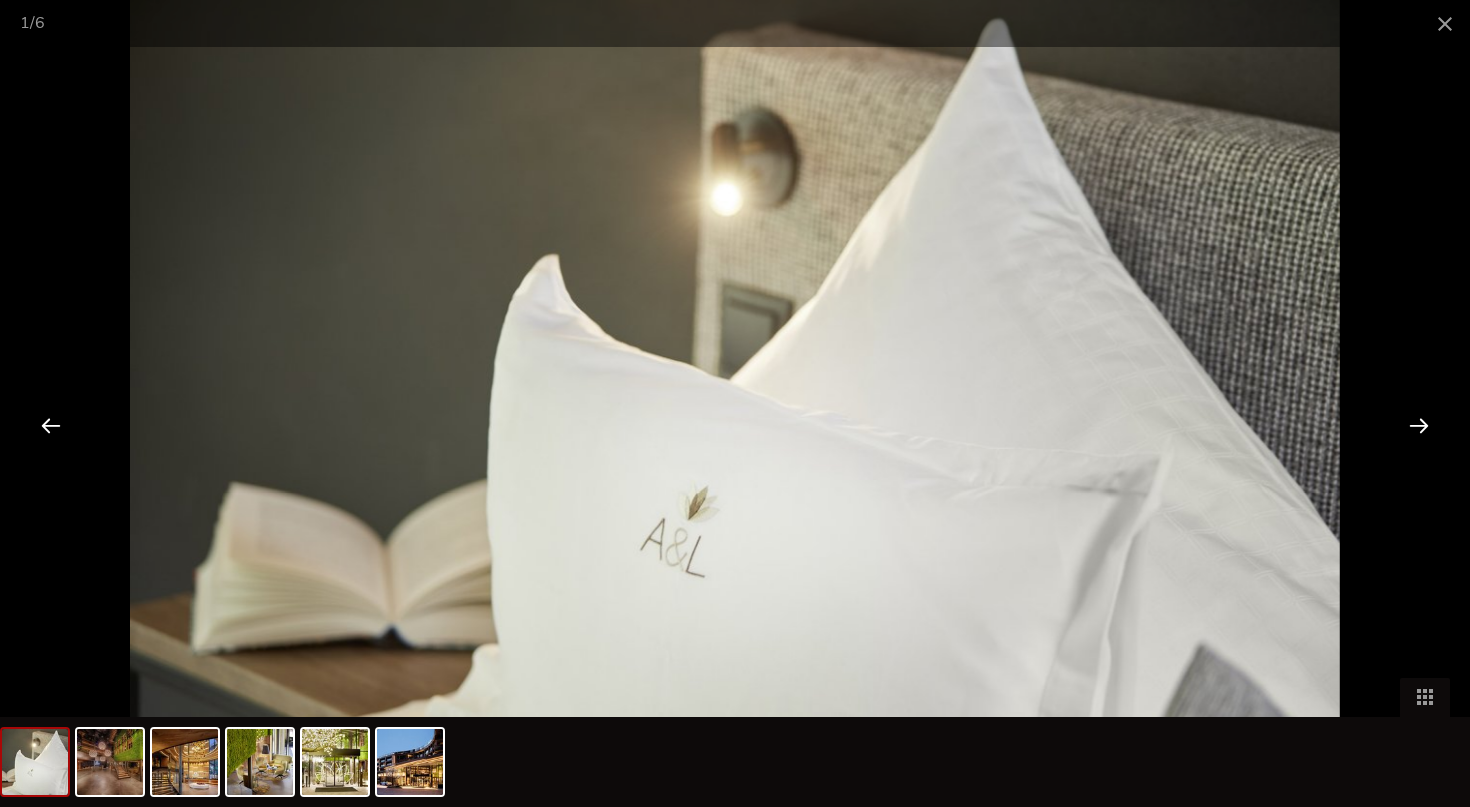 click at bounding box center [1419, 425] 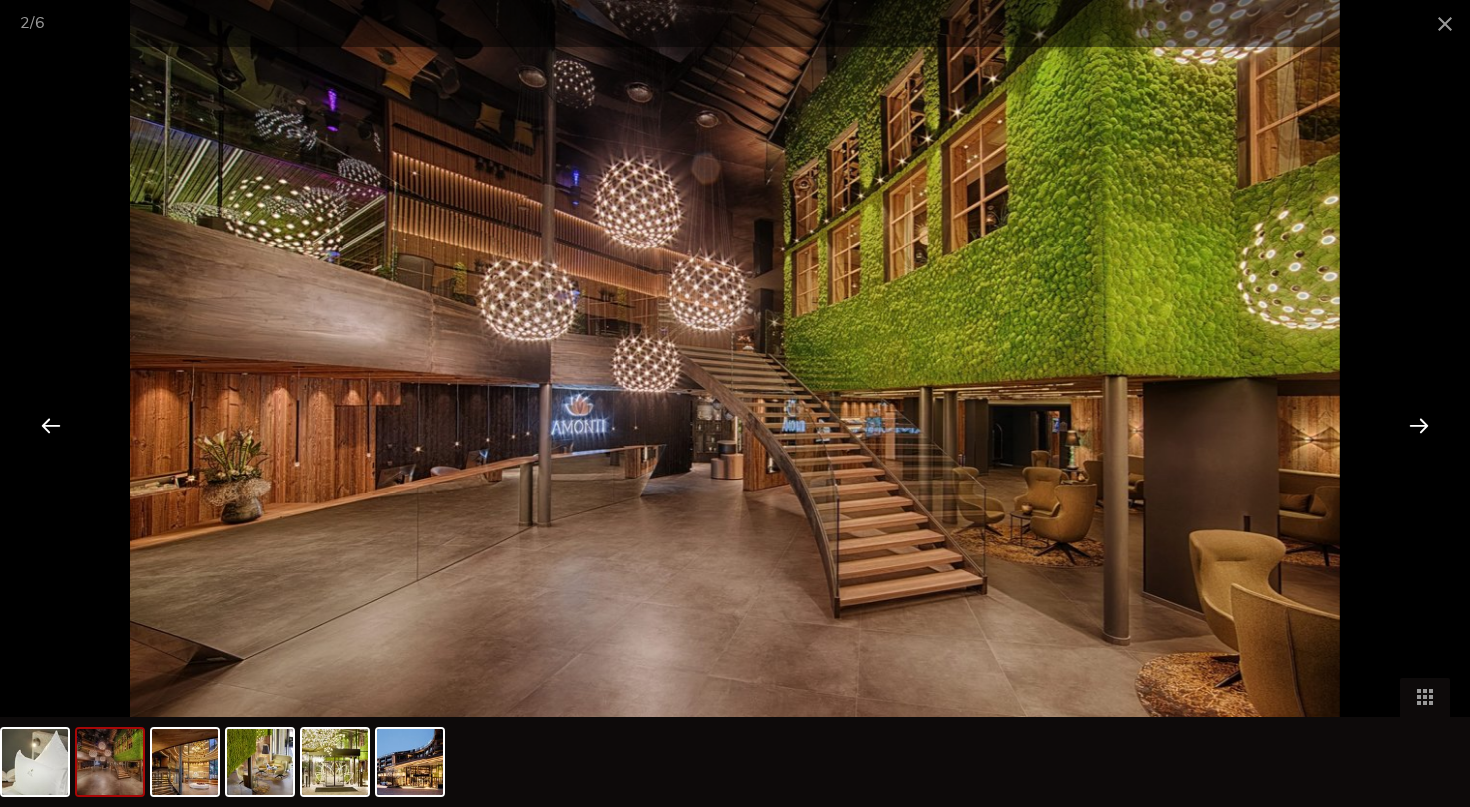 click at bounding box center (1419, 425) 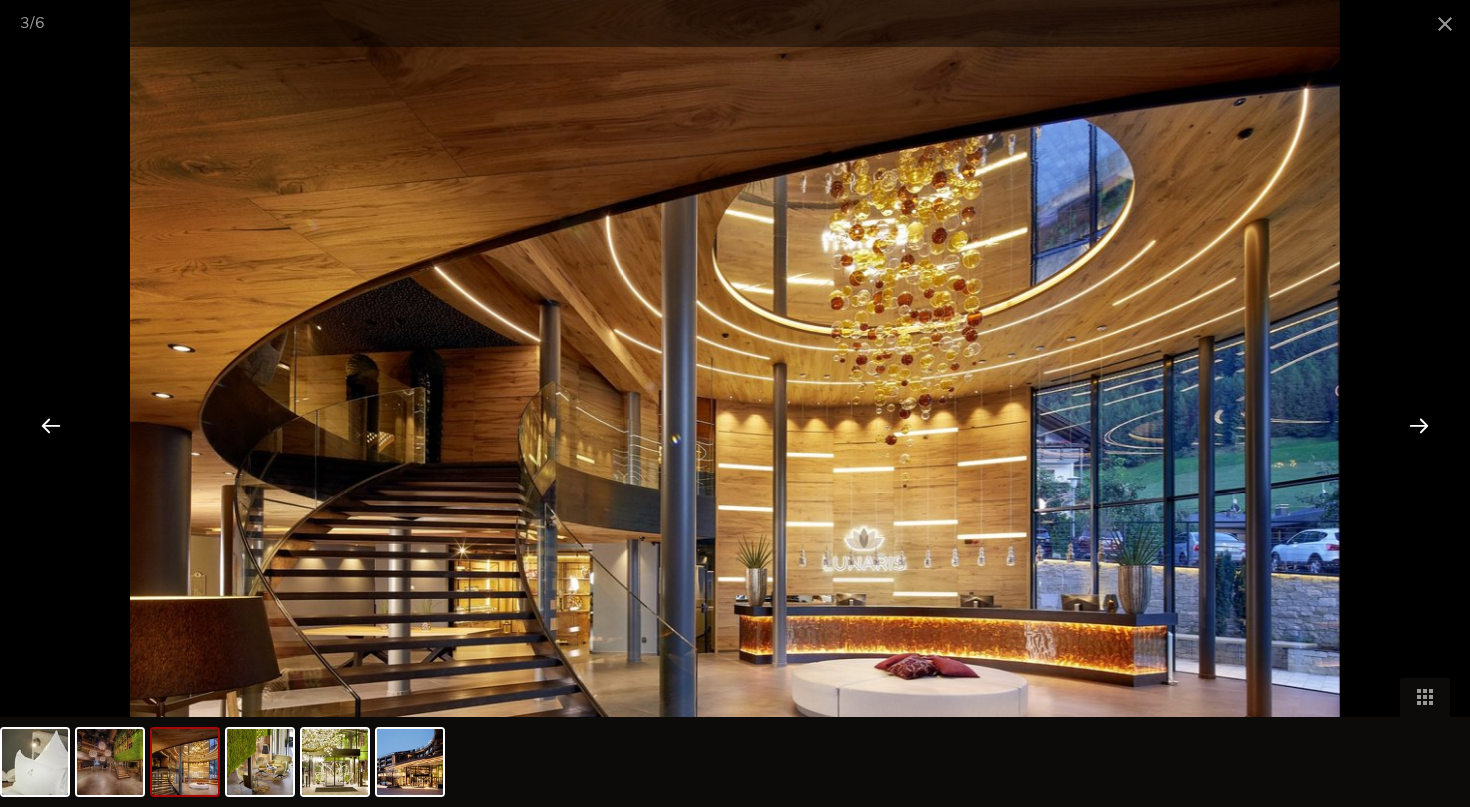 click at bounding box center (1419, 425) 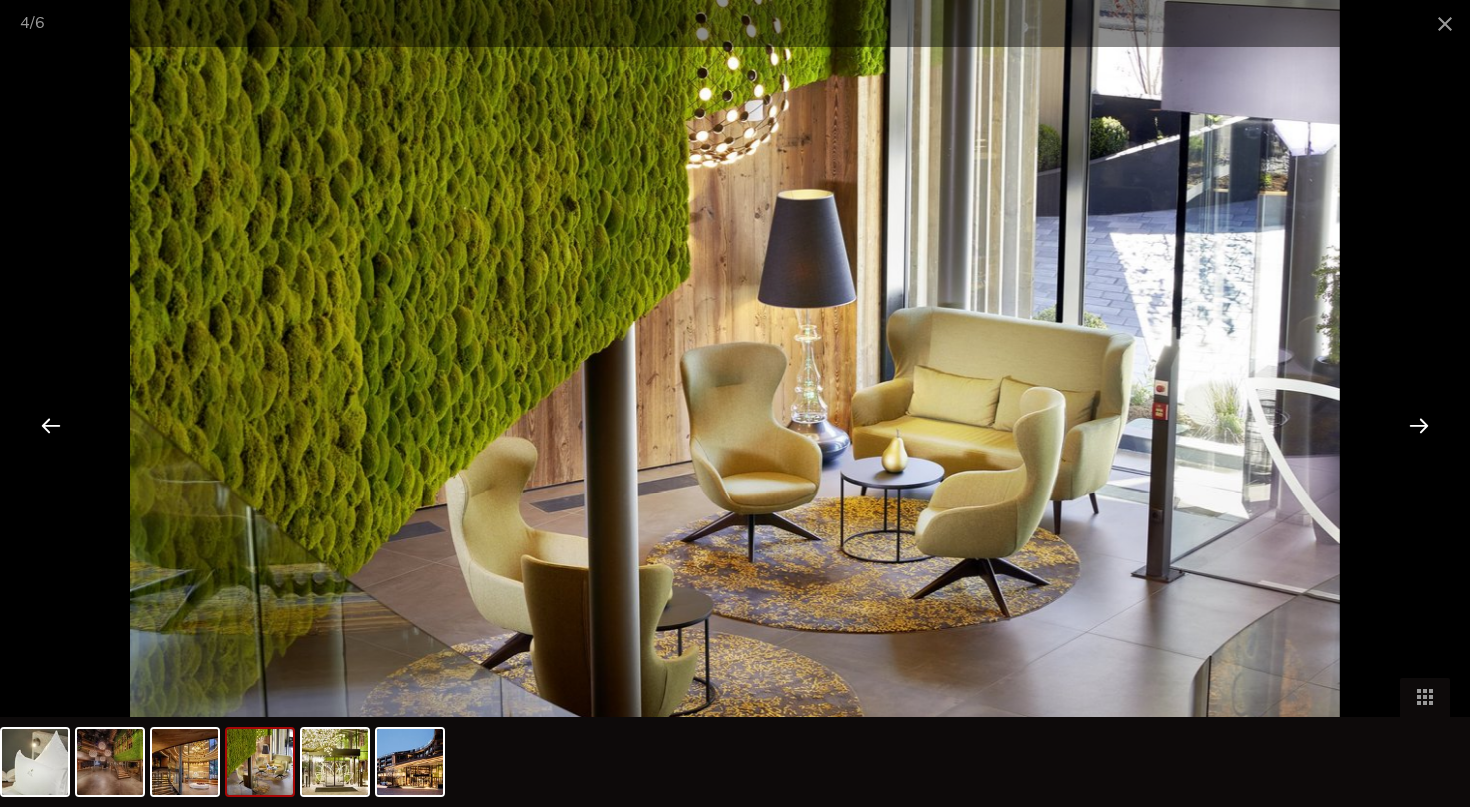 click at bounding box center [1419, 425] 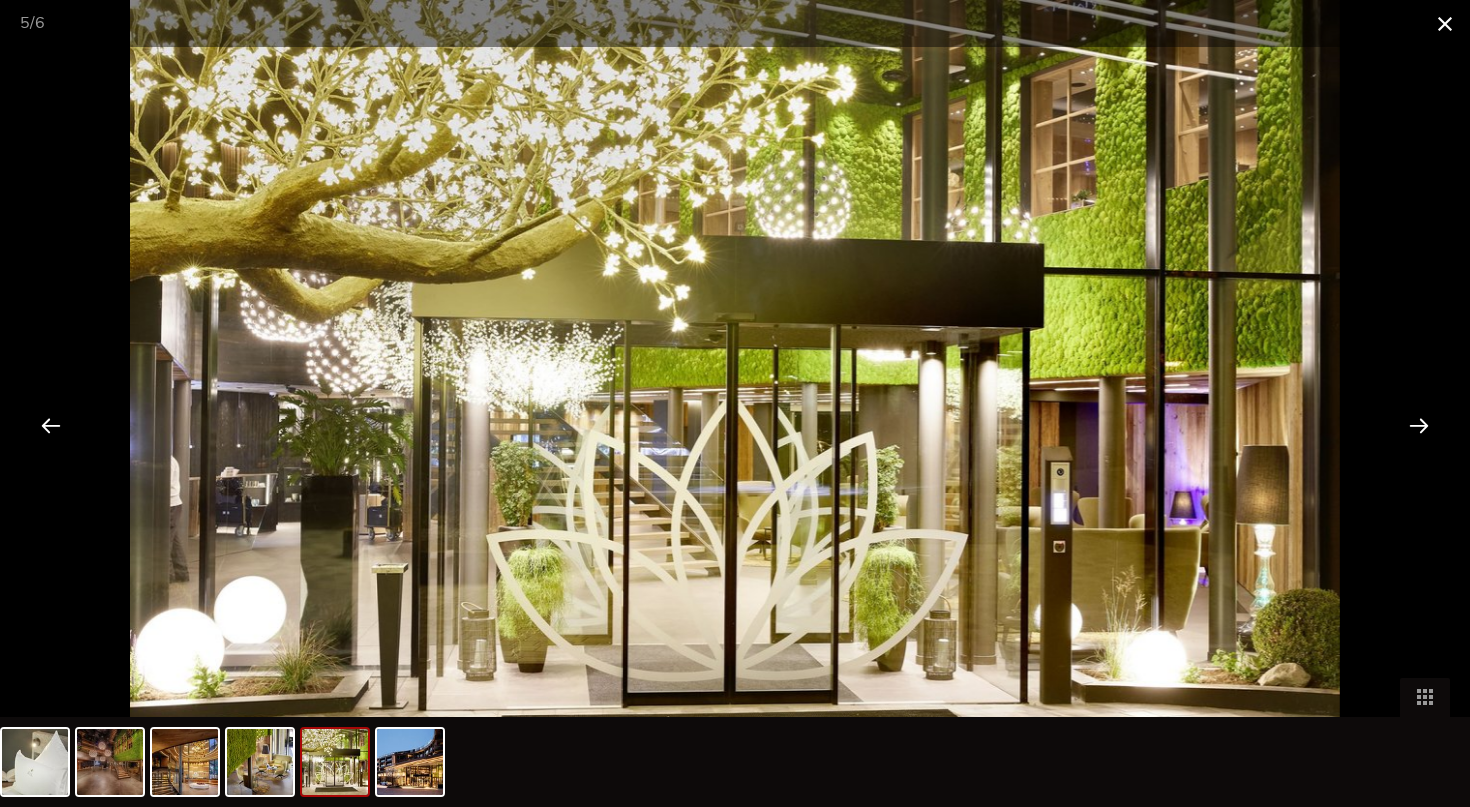 click at bounding box center (1445, 23) 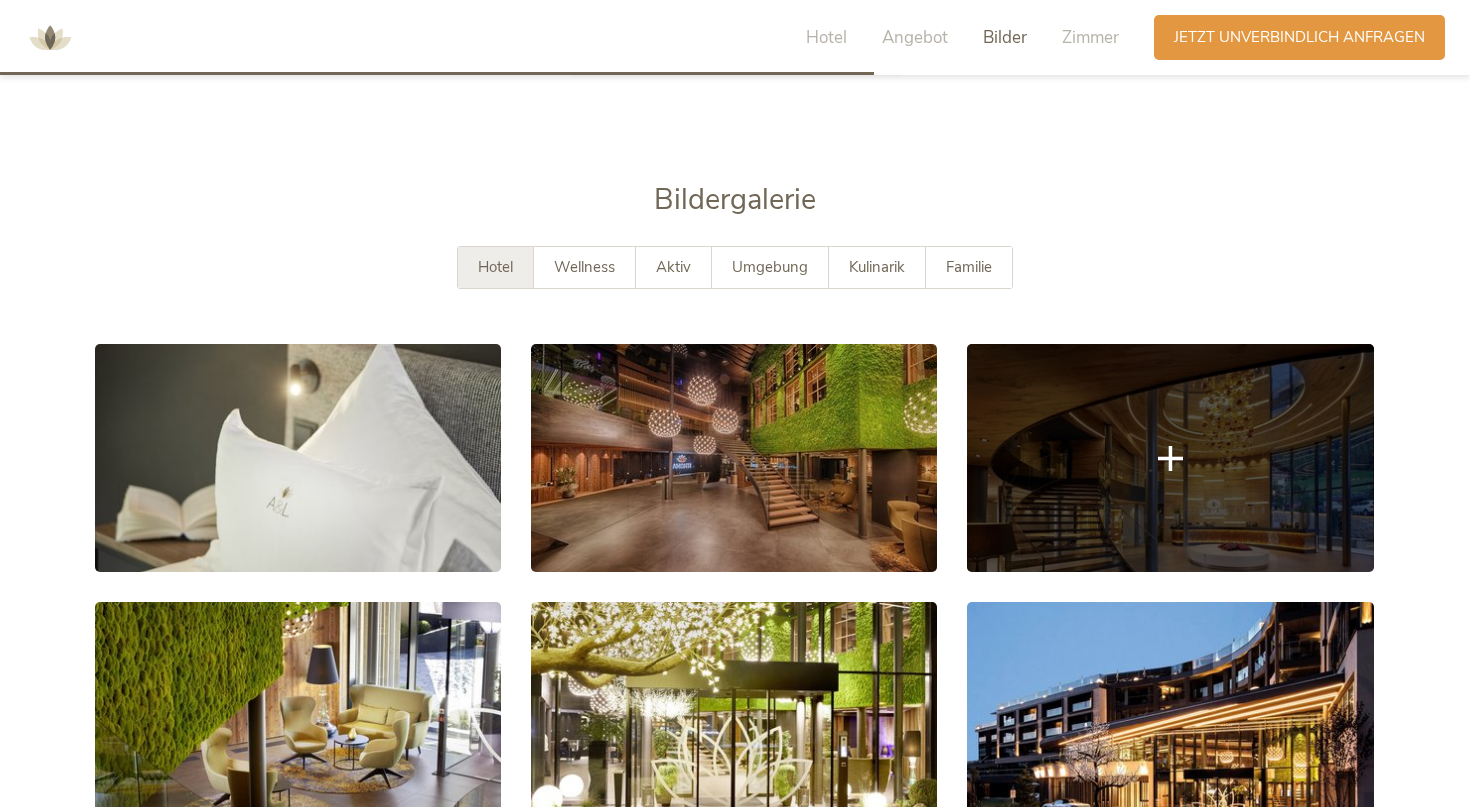 scroll, scrollTop: 3464, scrollLeft: 0, axis: vertical 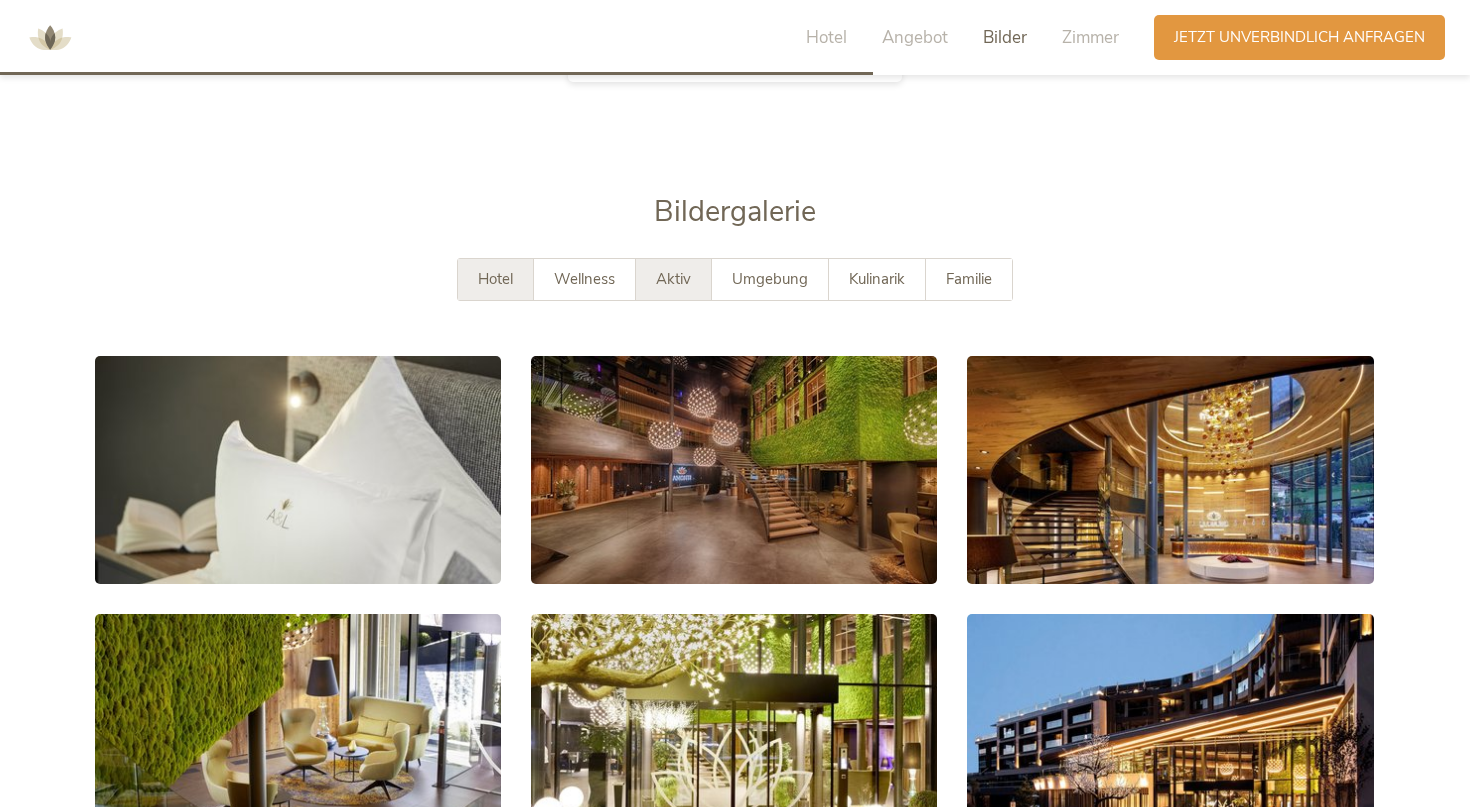 click on "Aktiv" at bounding box center (673, 279) 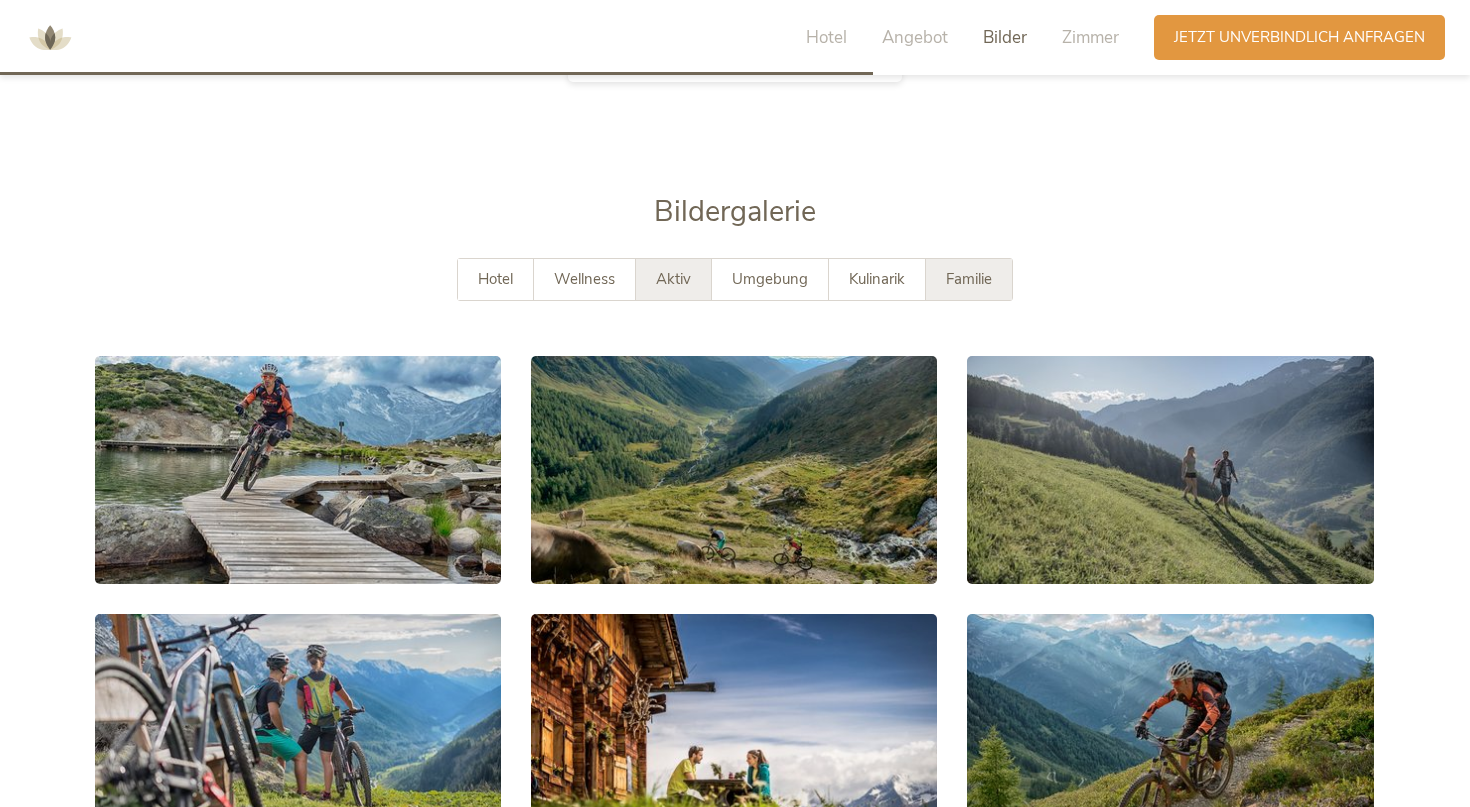 click on "Familie" at bounding box center [969, 279] 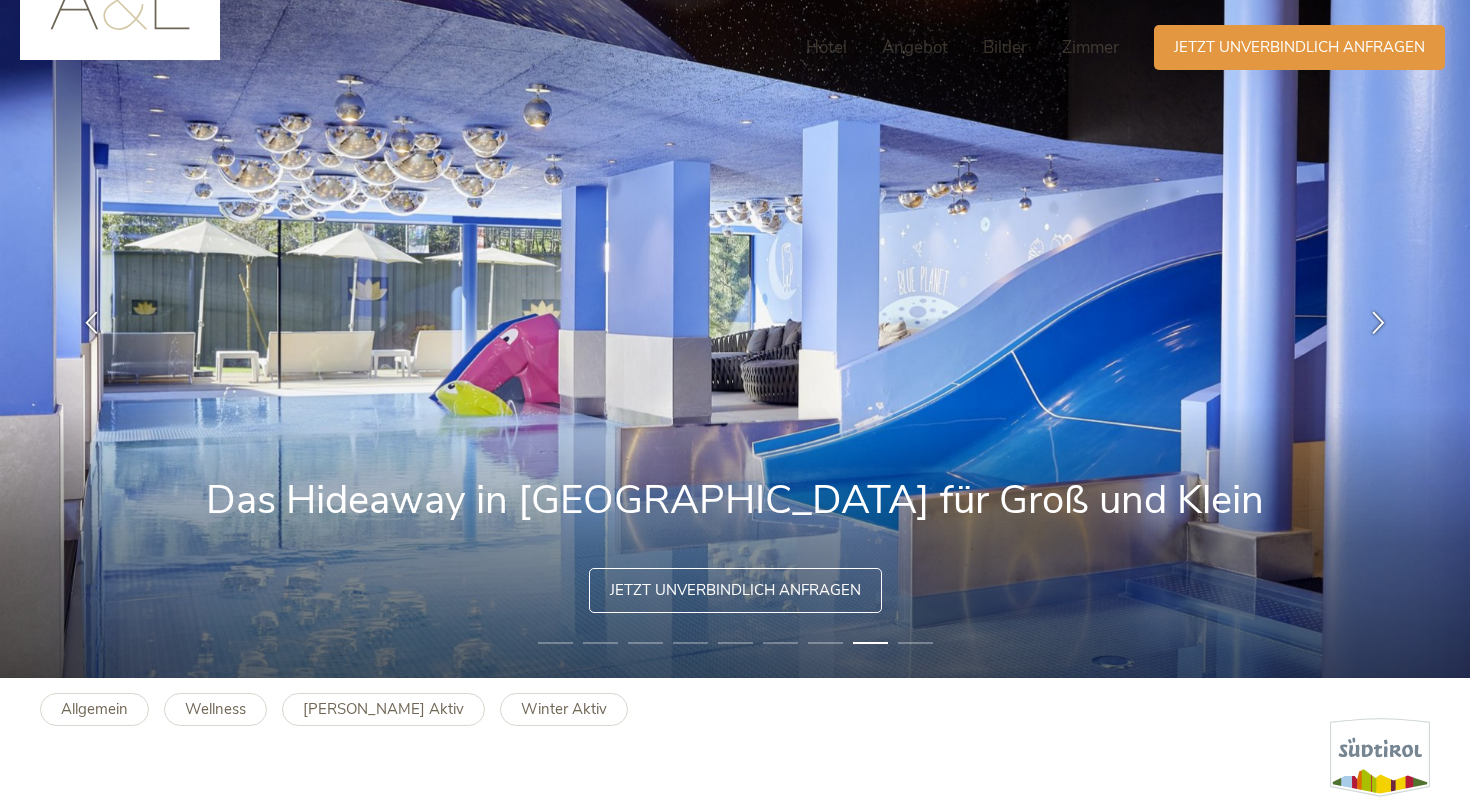 scroll, scrollTop: 0, scrollLeft: 0, axis: both 